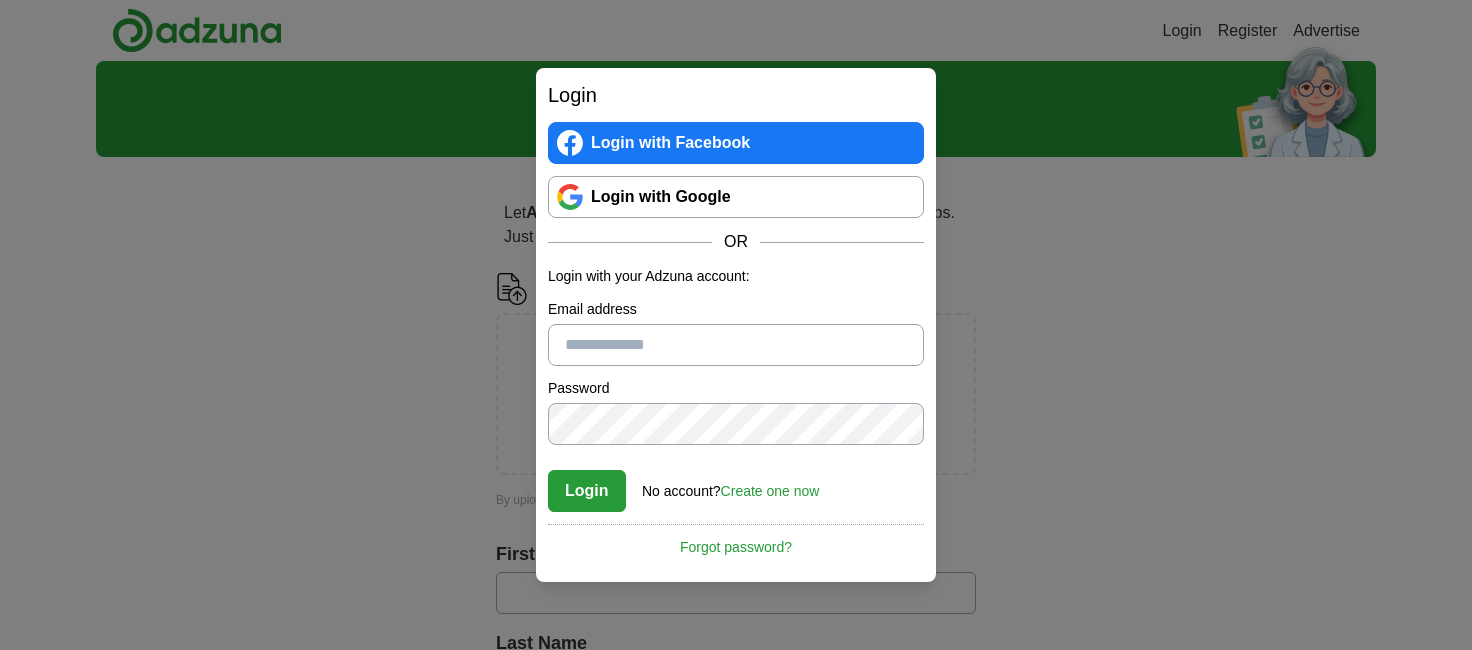 scroll, scrollTop: 0, scrollLeft: 0, axis: both 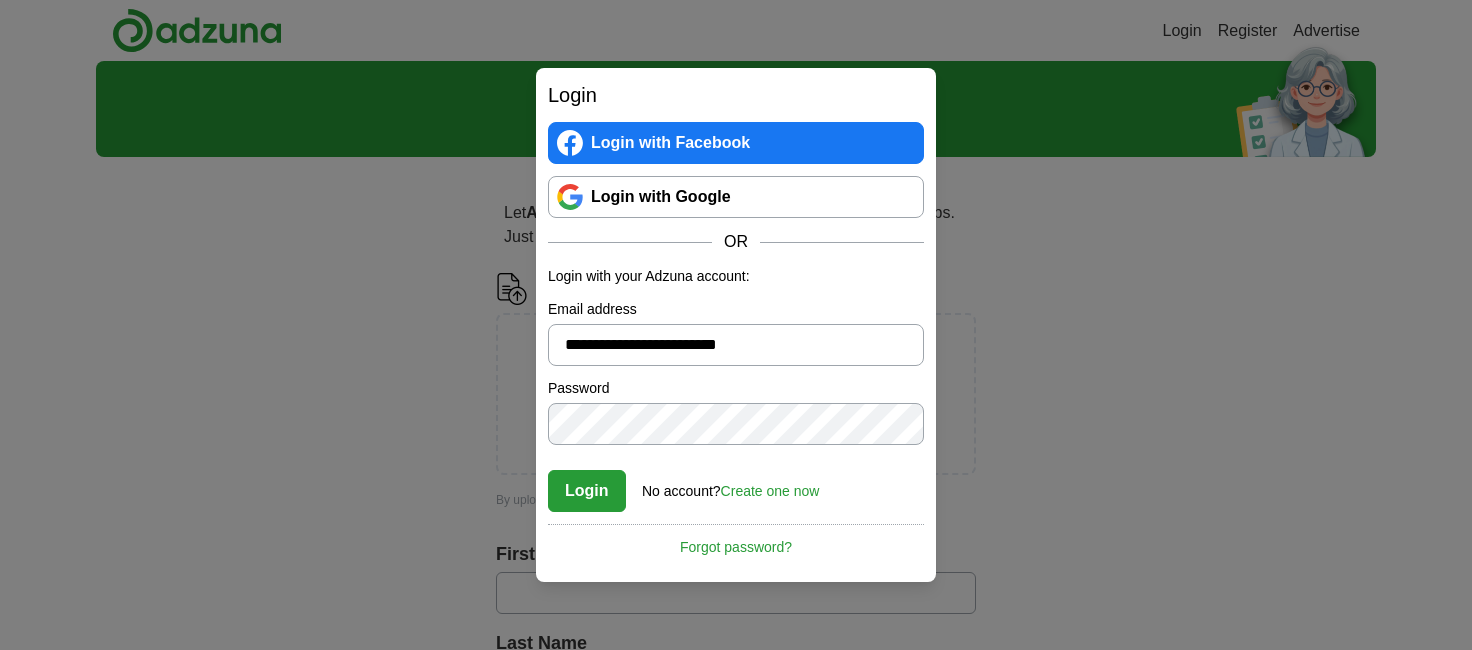 drag, startPoint x: 572, startPoint y: 493, endPoint x: 544, endPoint y: 498, distance: 28.442924 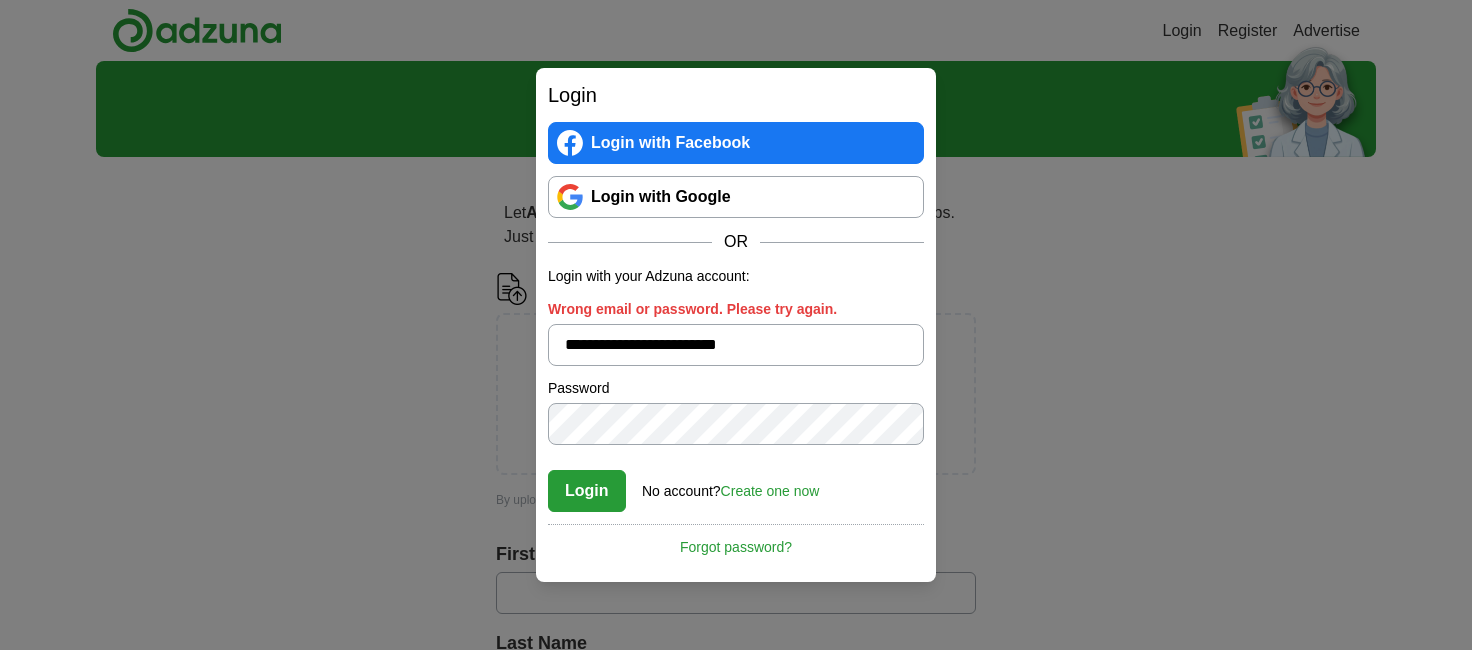 click on "Password" at bounding box center (736, 388) 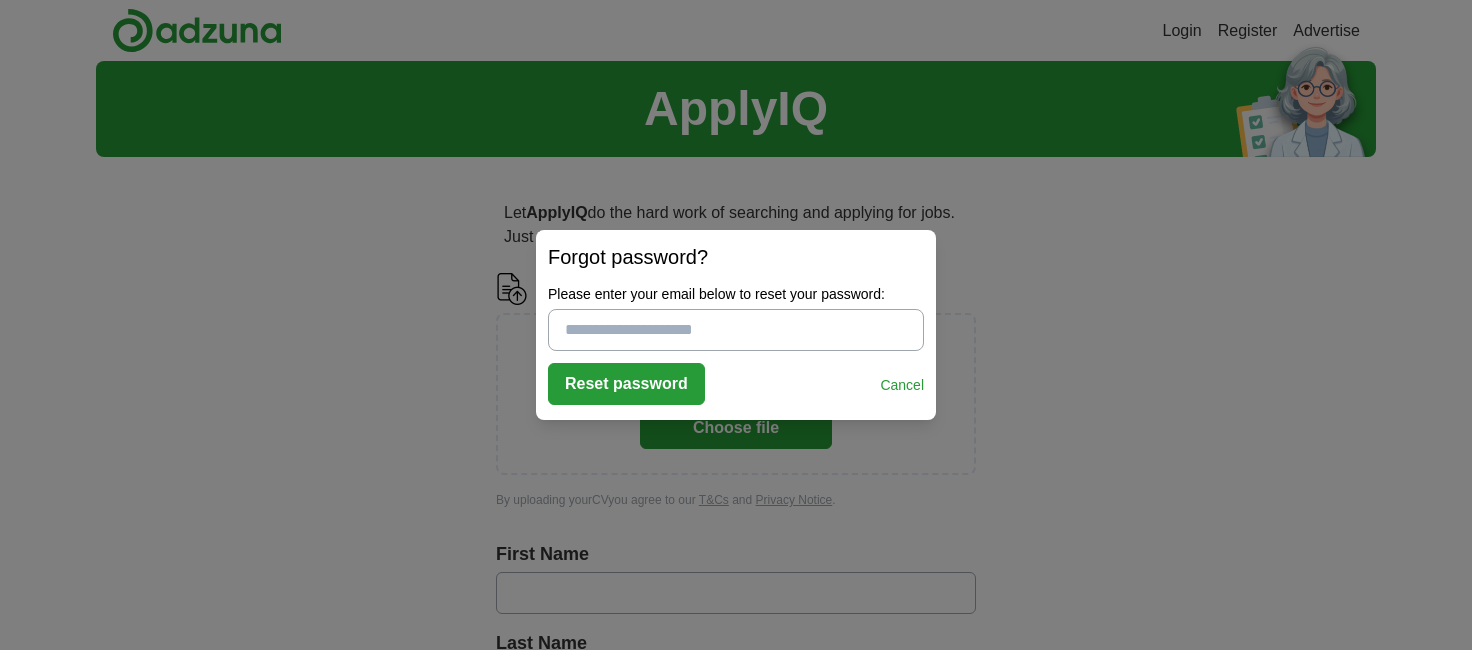 click on "Please enter your email below to reset your password:" at bounding box center (736, 330) 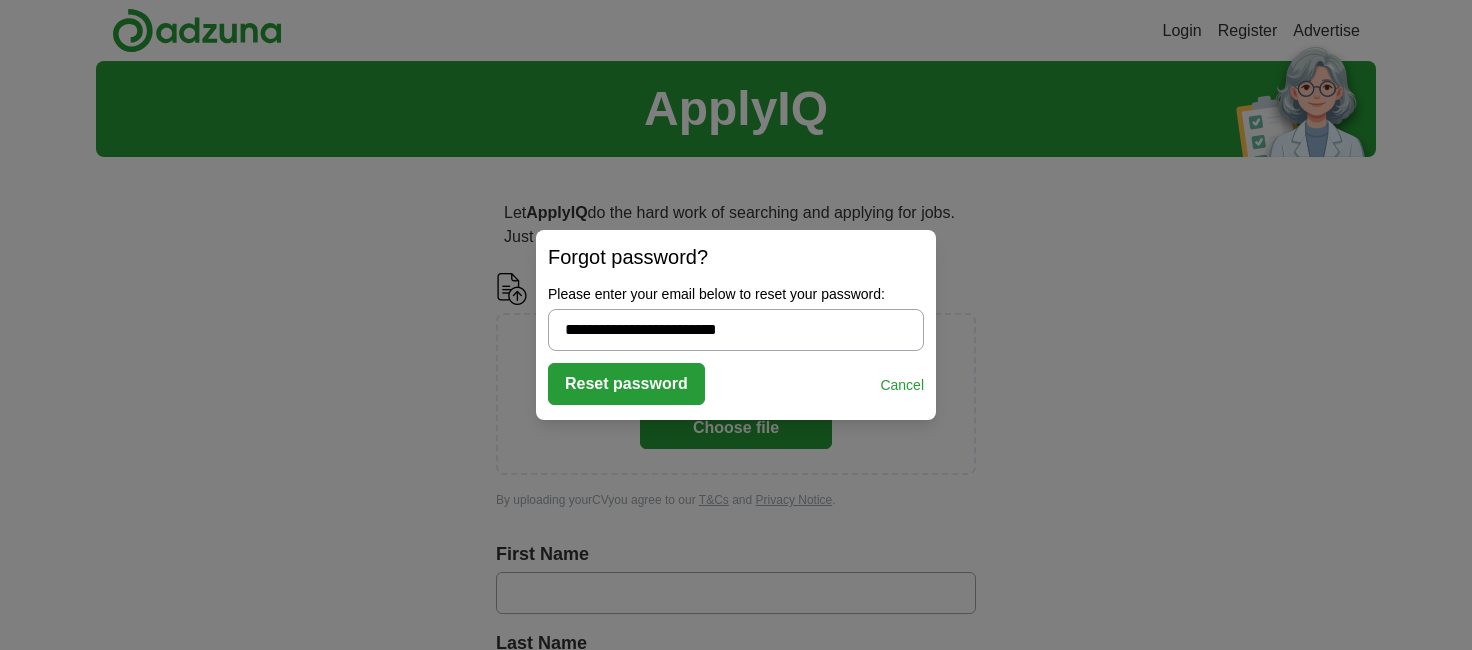 type on "**********" 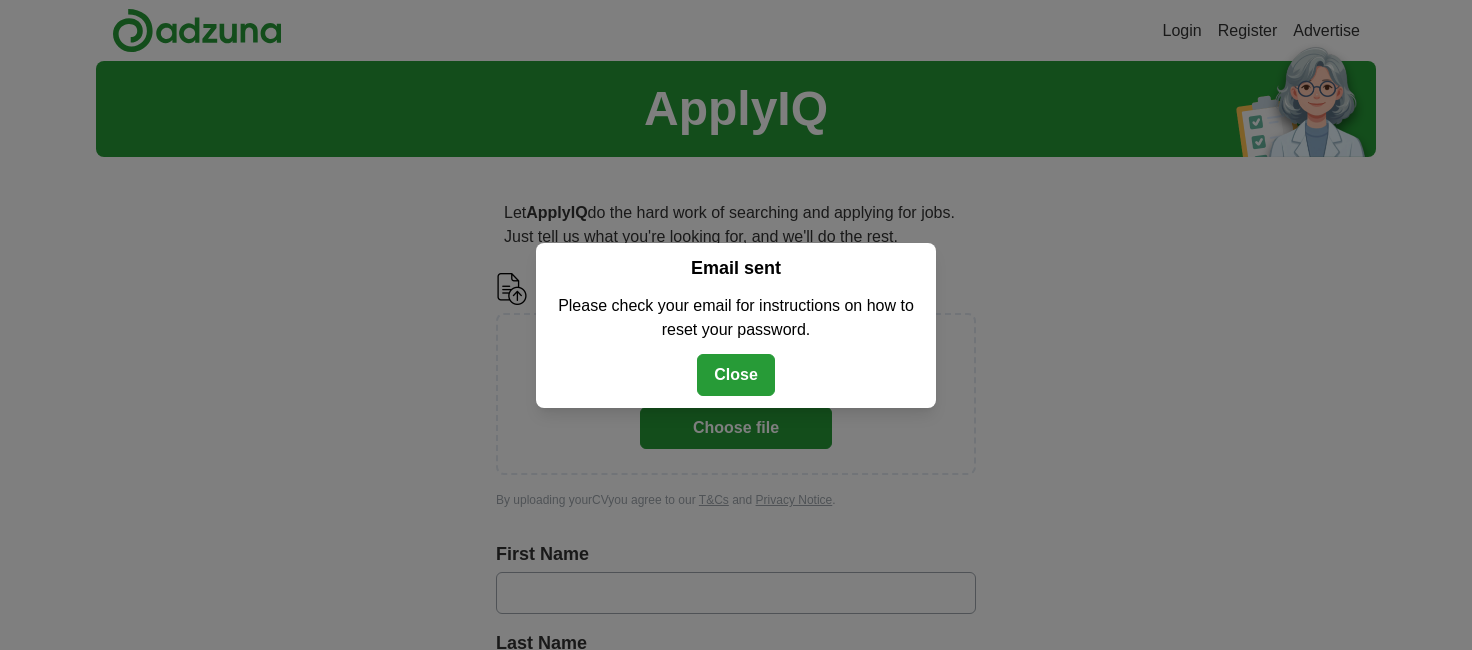 click on "Close" at bounding box center (736, 375) 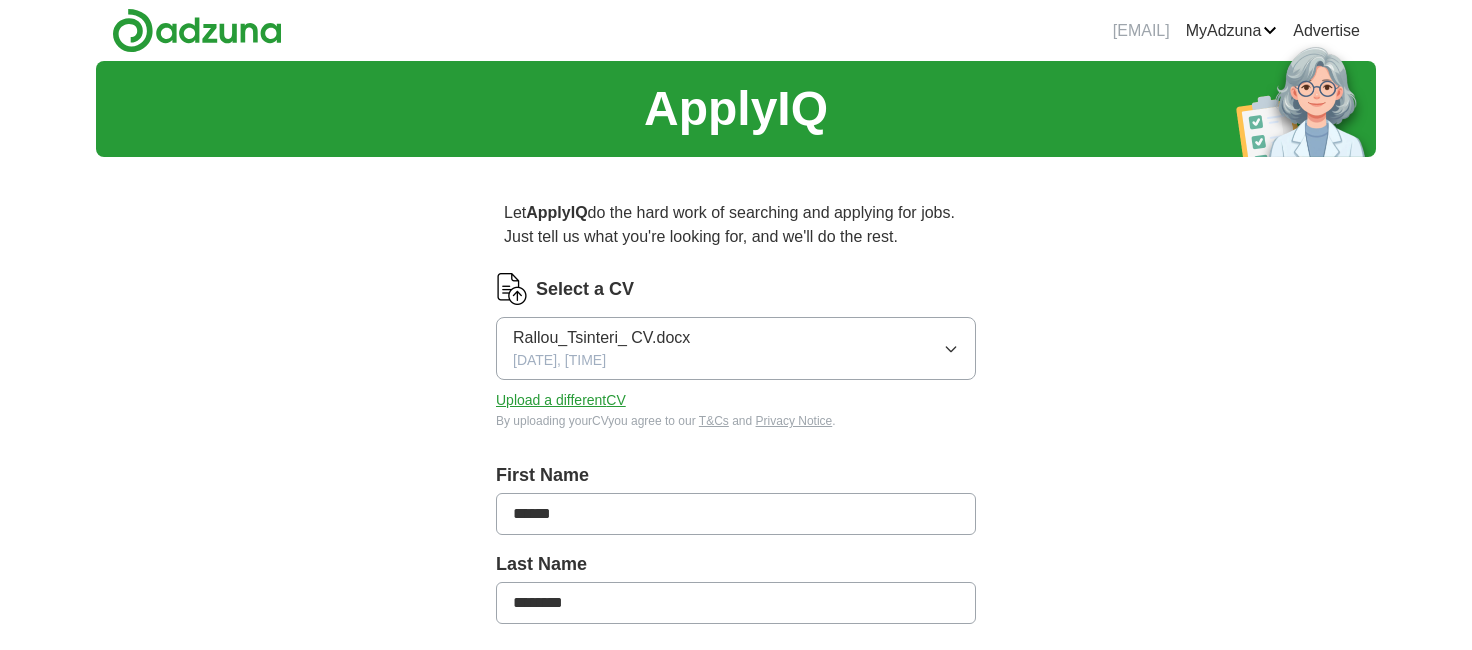scroll, scrollTop: 0, scrollLeft: 0, axis: both 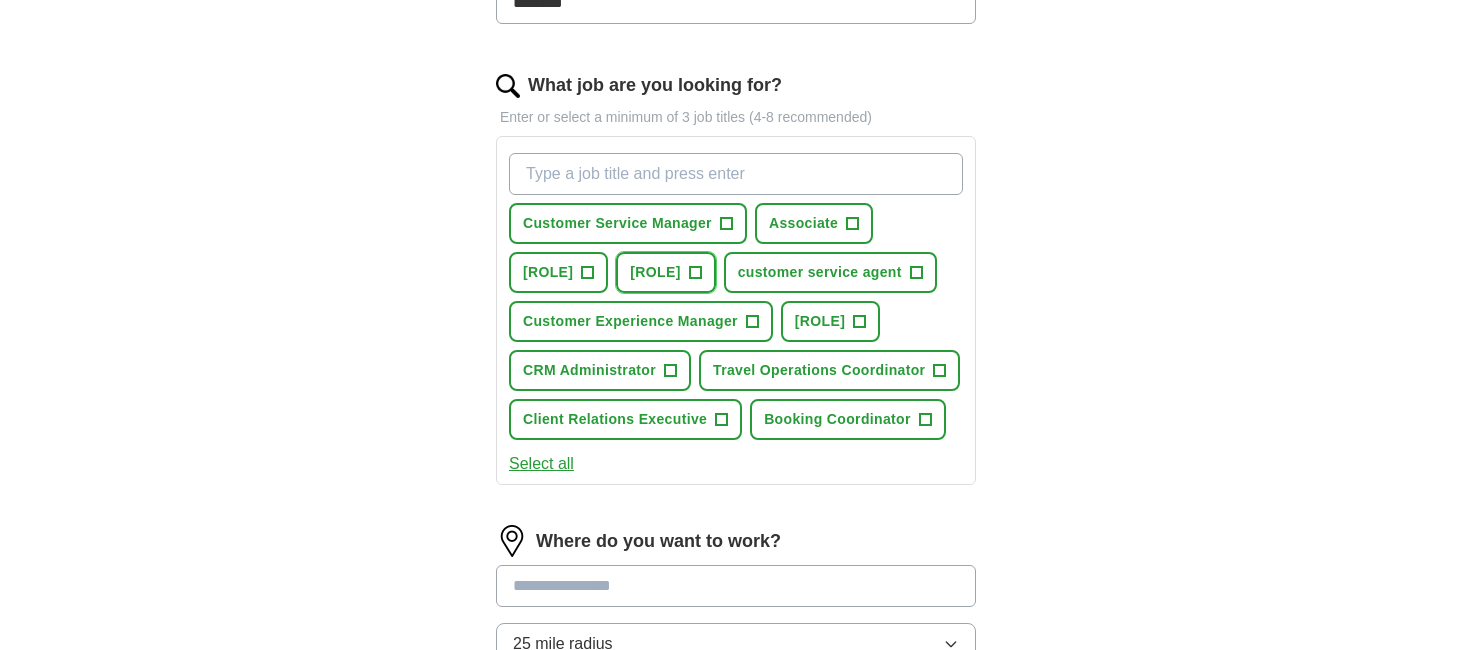 click on "+" at bounding box center [695, 273] 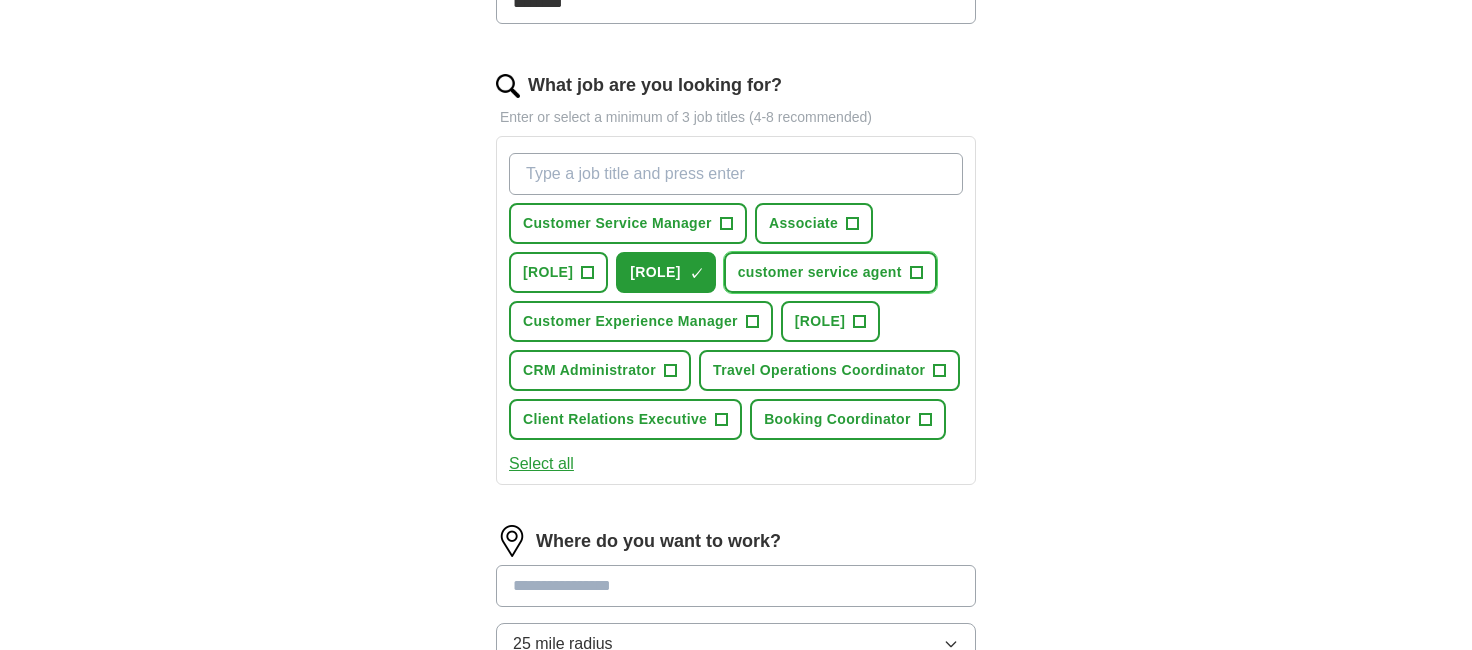 click on "+" at bounding box center [916, 273] 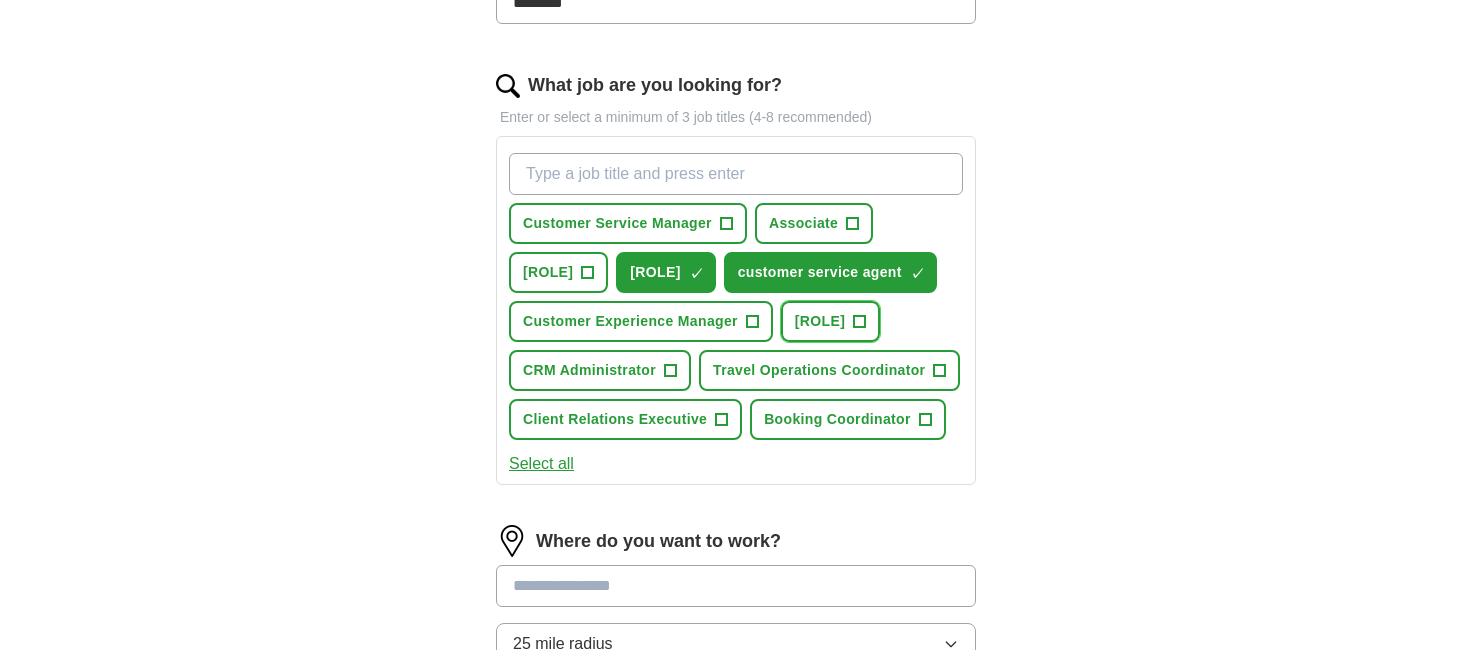 click on "+" at bounding box center [860, 322] 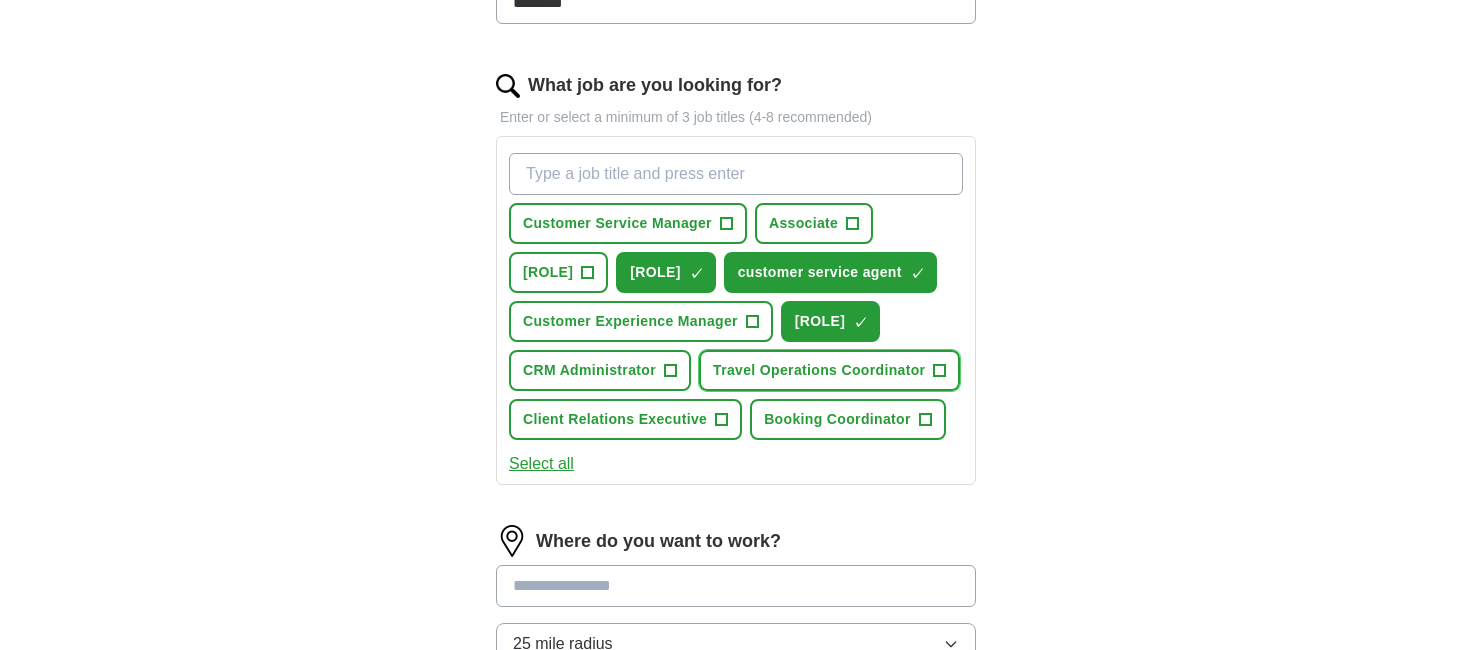 click on "+" at bounding box center (940, 371) 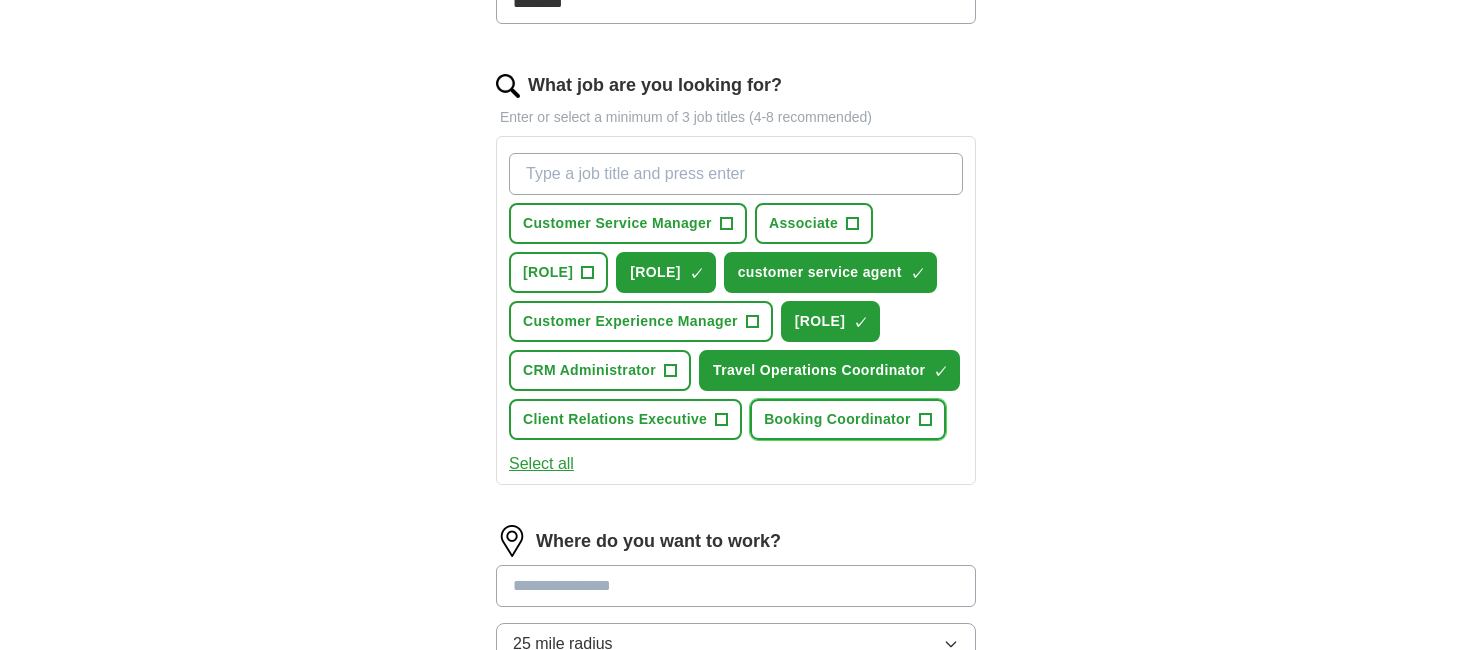 click on "+" at bounding box center (925, 420) 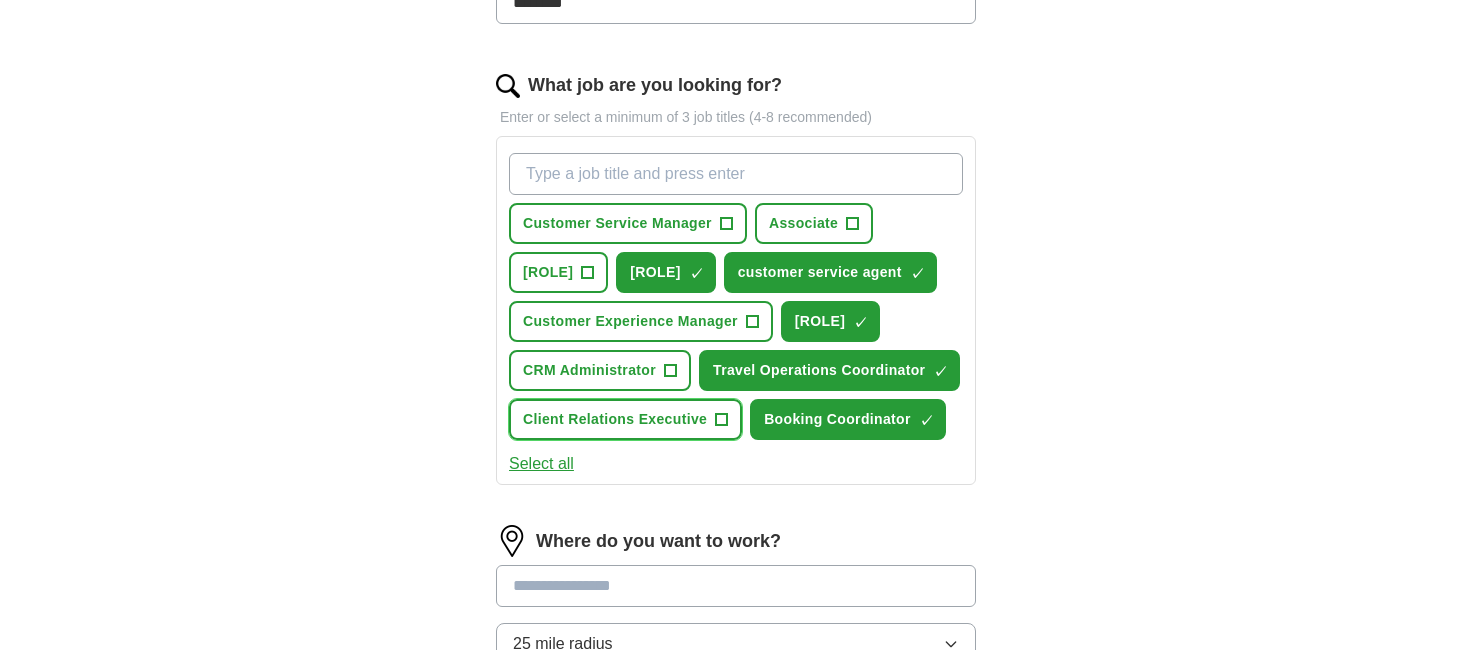 click on "+" at bounding box center [722, 420] 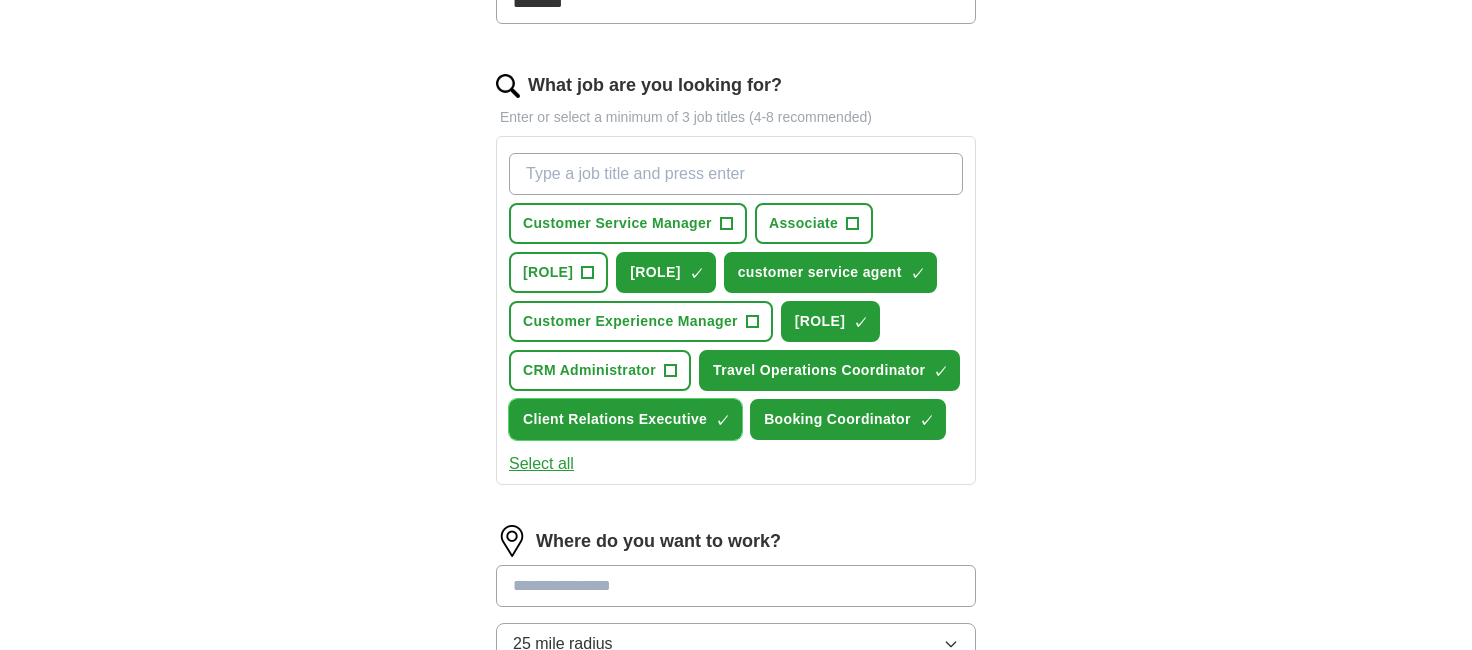 scroll, scrollTop: 800, scrollLeft: 0, axis: vertical 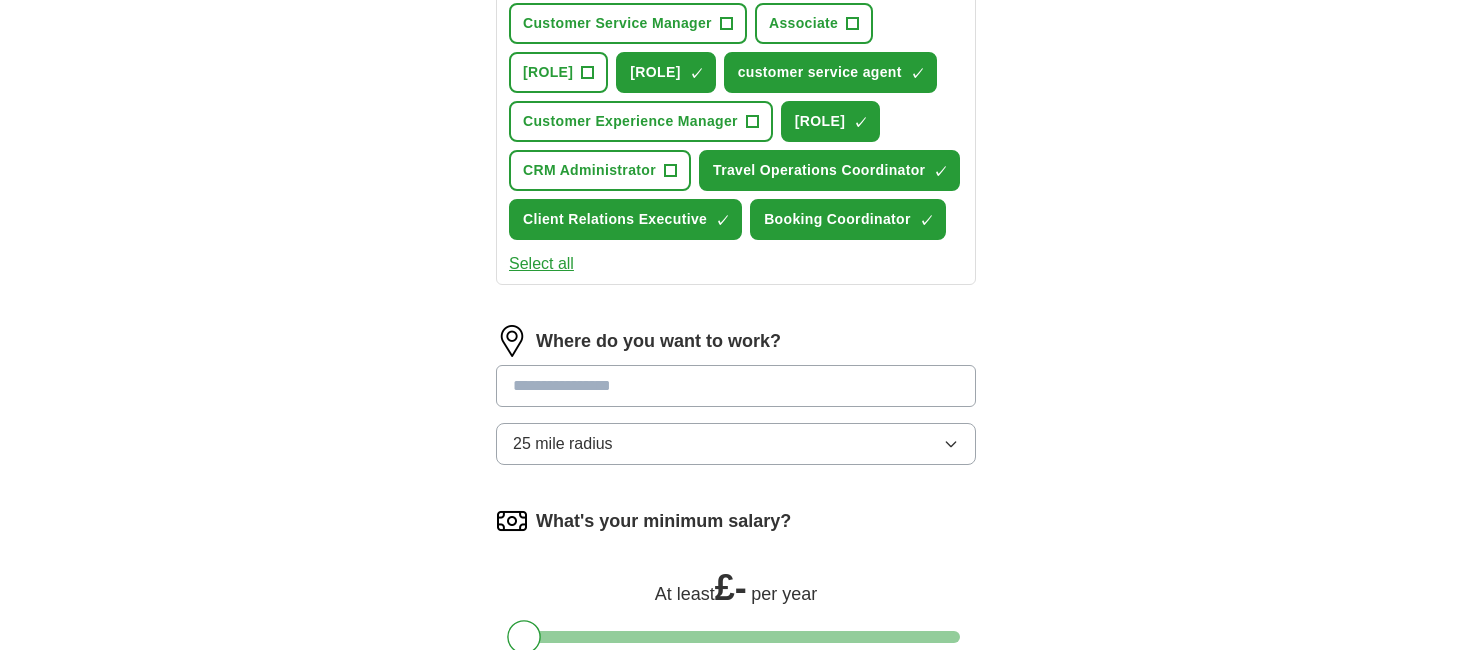 drag, startPoint x: 515, startPoint y: 358, endPoint x: 1106, endPoint y: 461, distance: 599.9083 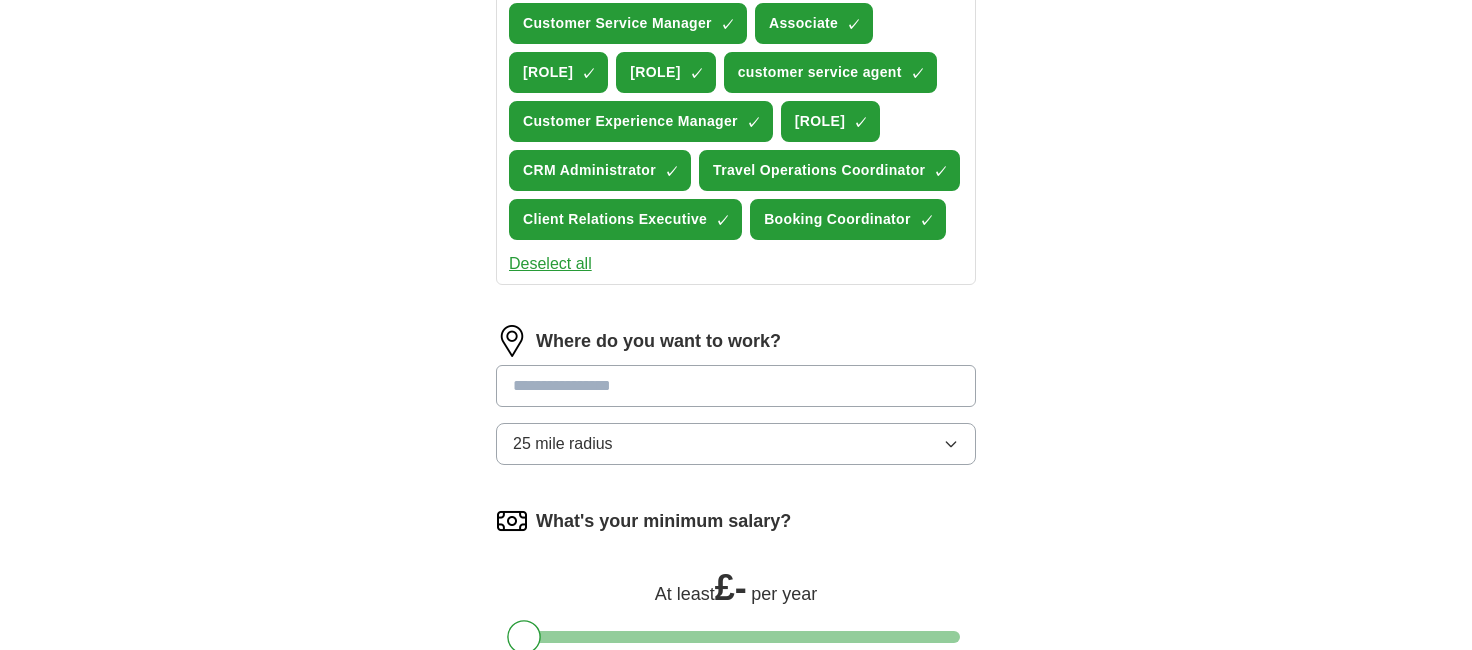 click on "Deselect all" at bounding box center [550, 264] 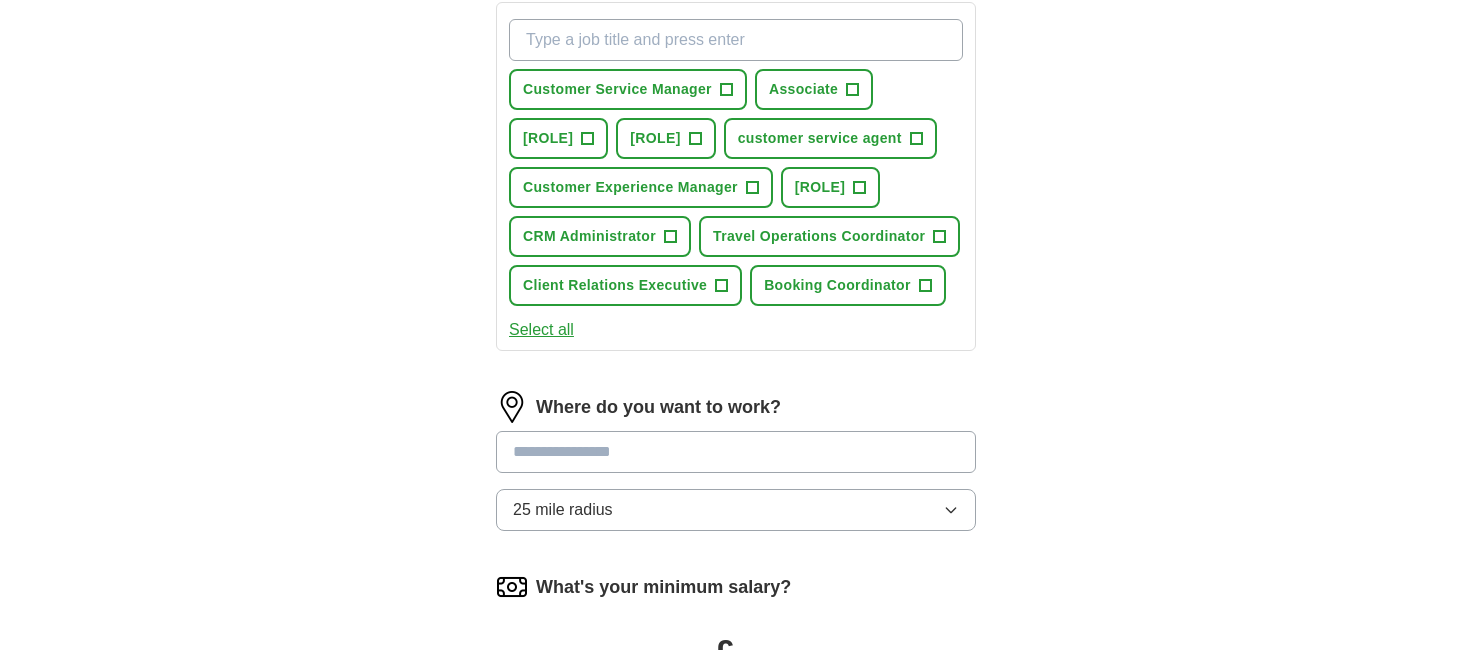 scroll, scrollTop: 700, scrollLeft: 0, axis: vertical 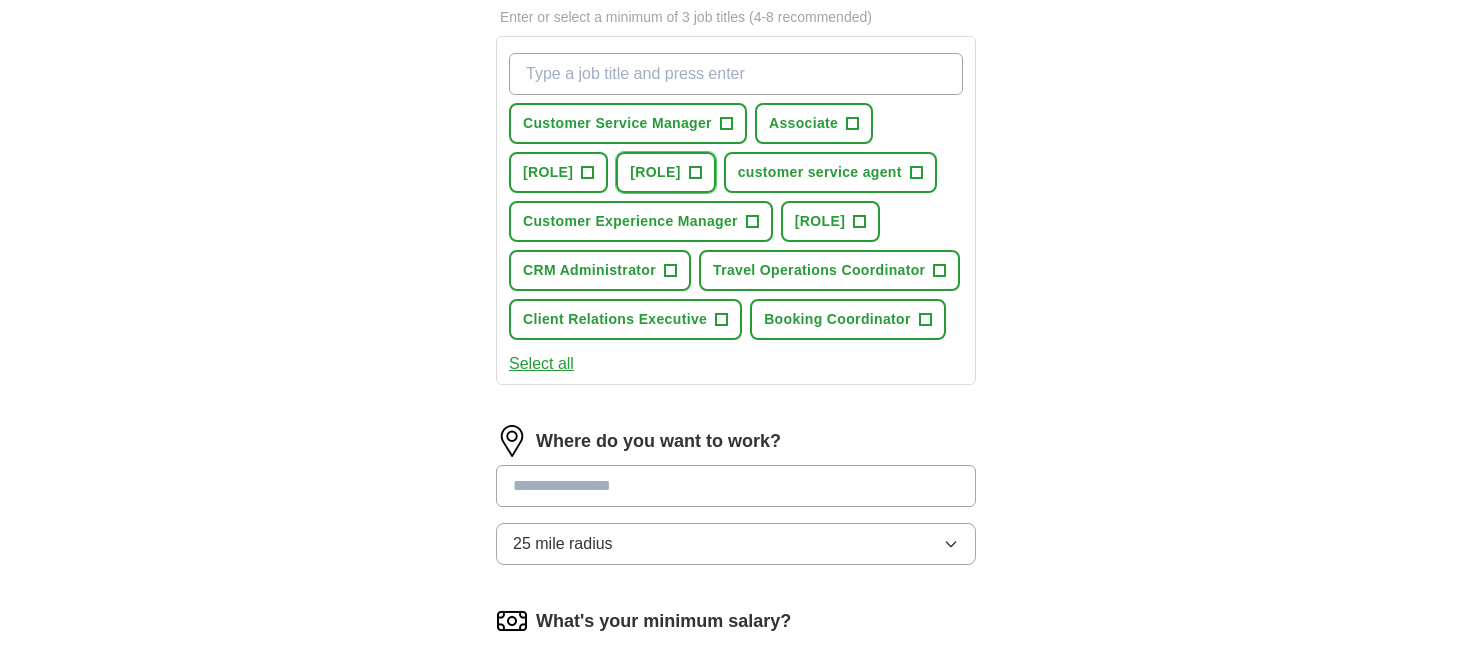 click on "+" at bounding box center [695, 173] 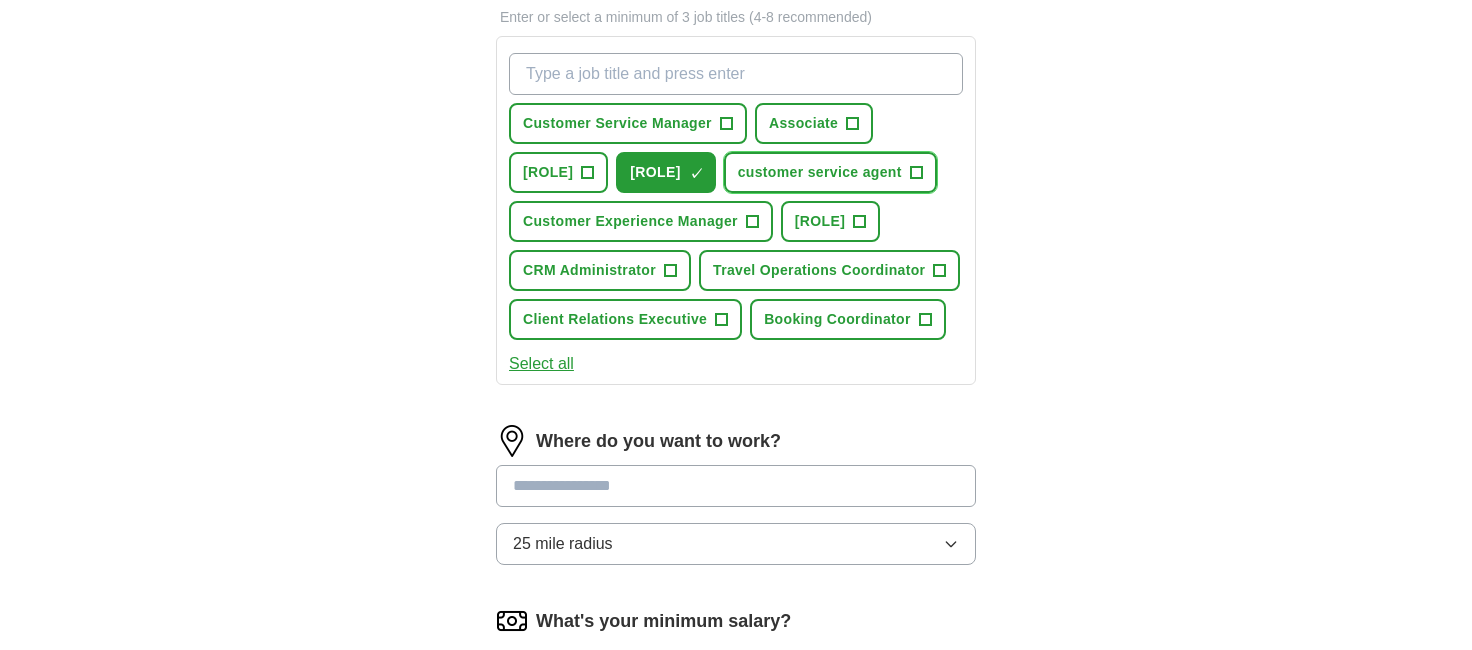 click on "+" at bounding box center [916, 173] 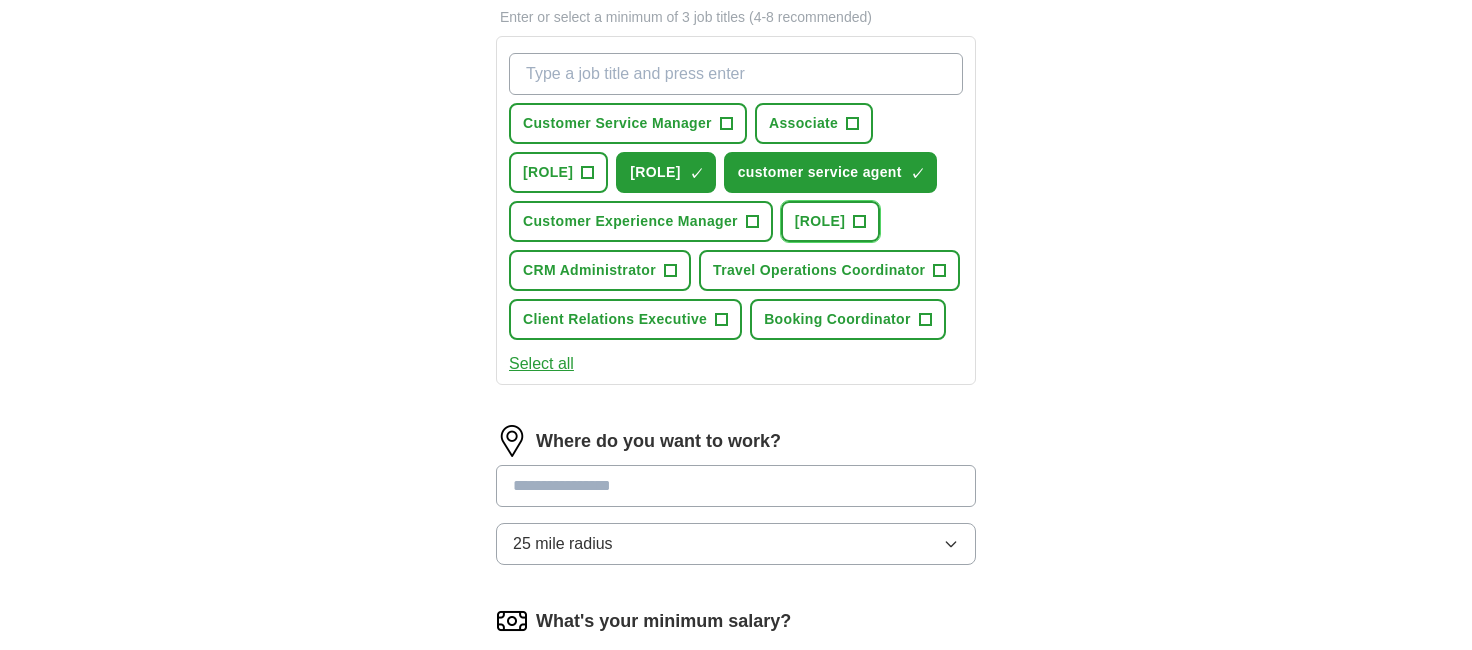 click on "+" at bounding box center (860, 222) 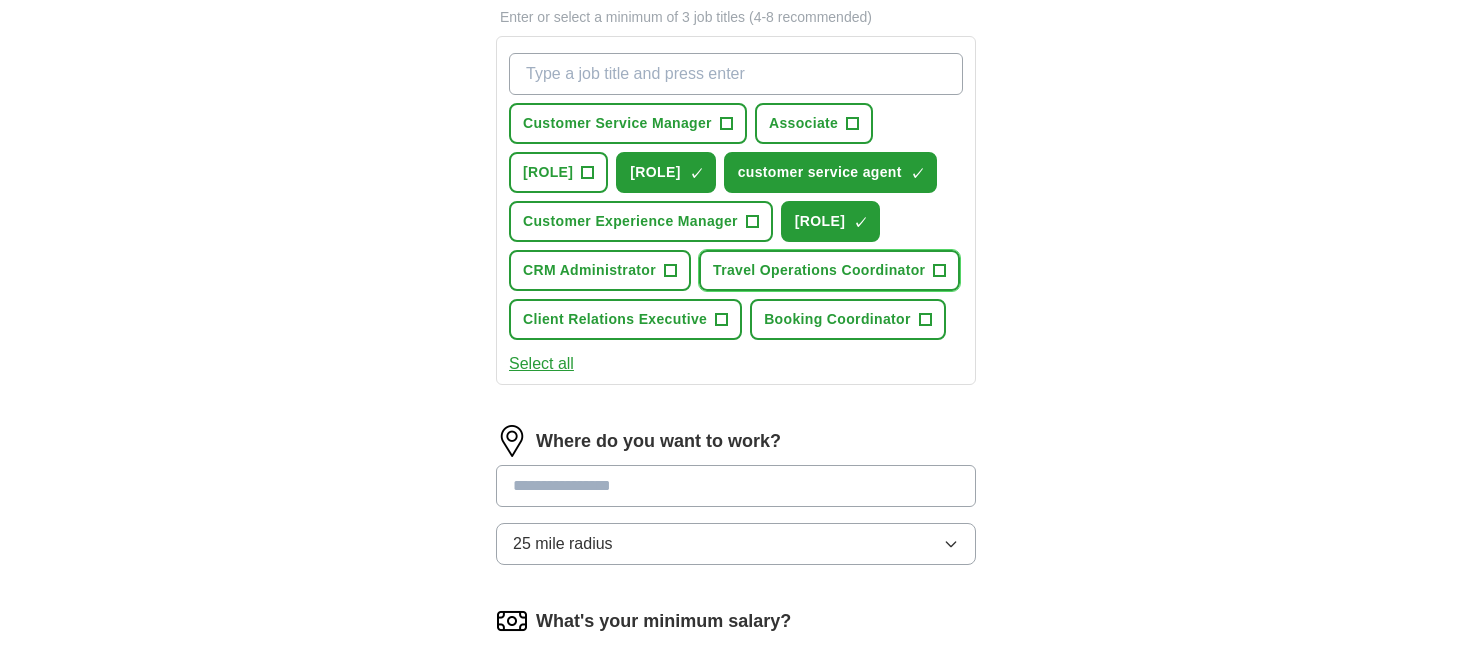 click on "+" at bounding box center [940, 271] 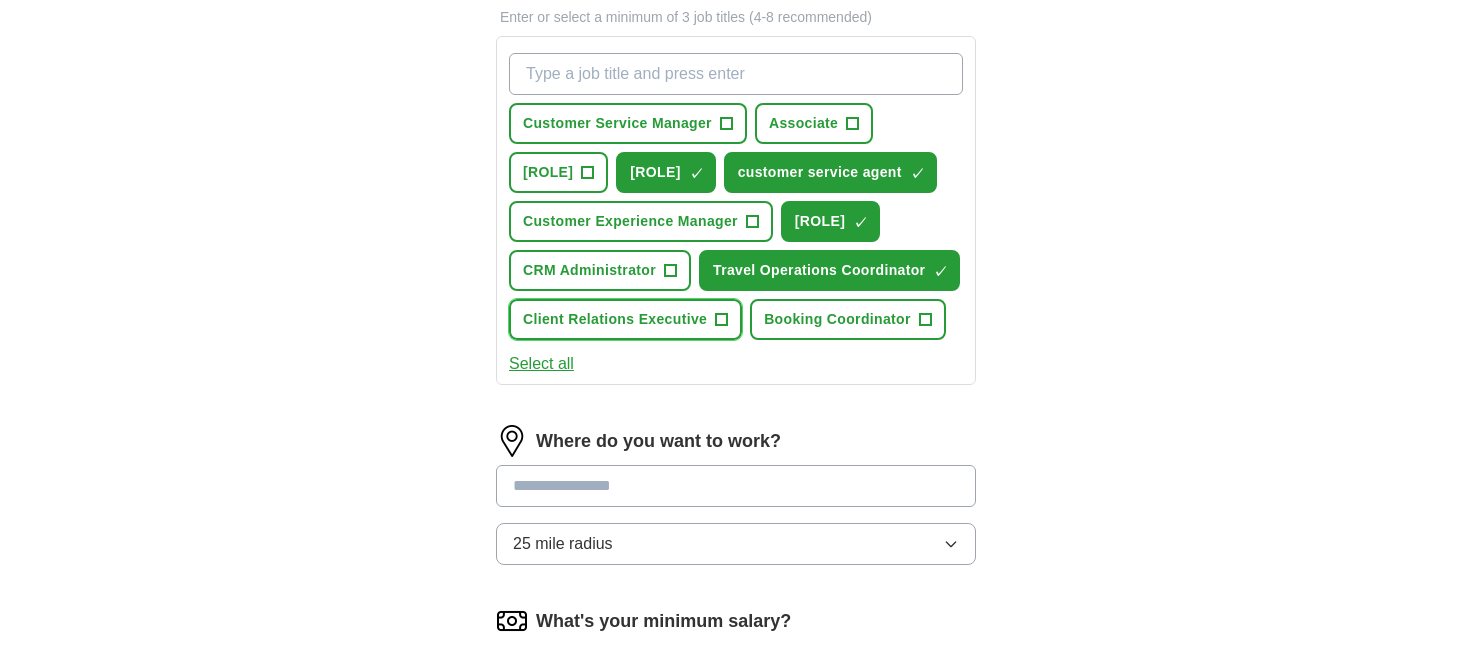 click on "Client Relations Executive +" at bounding box center (625, 319) 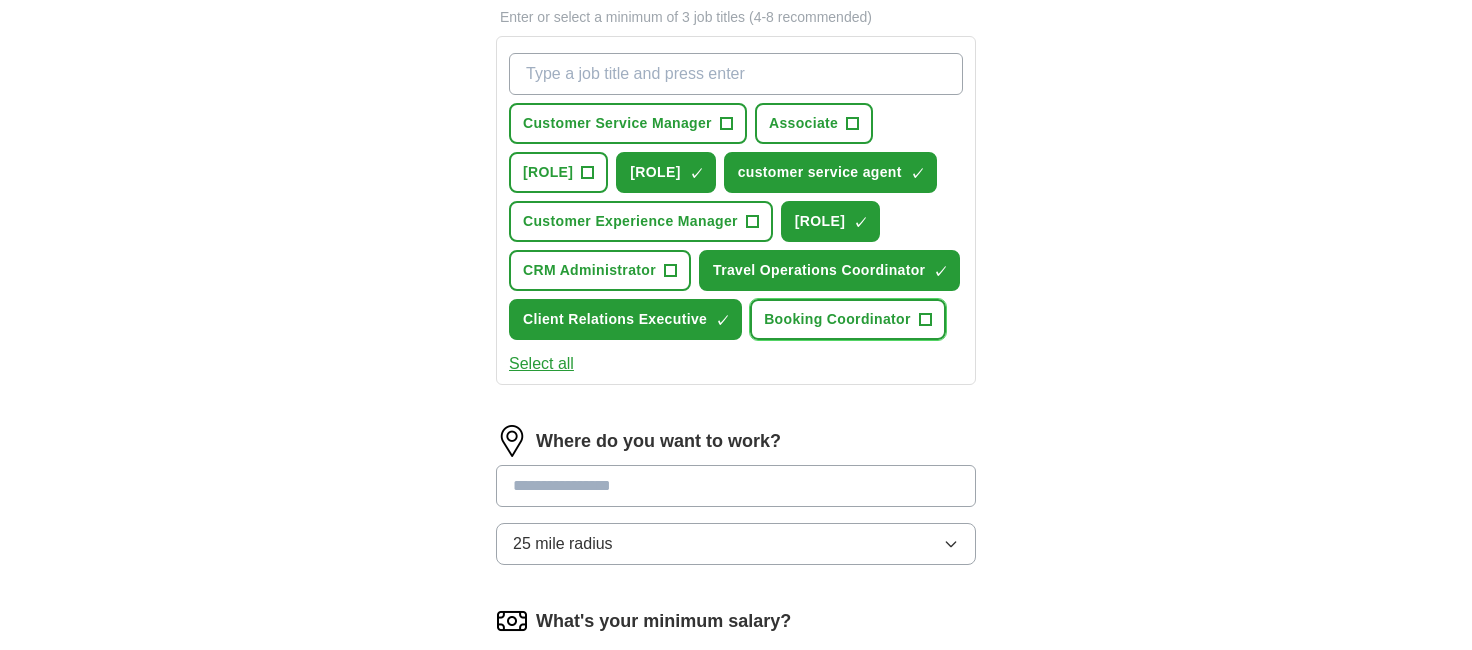 click on "+" at bounding box center (925, 320) 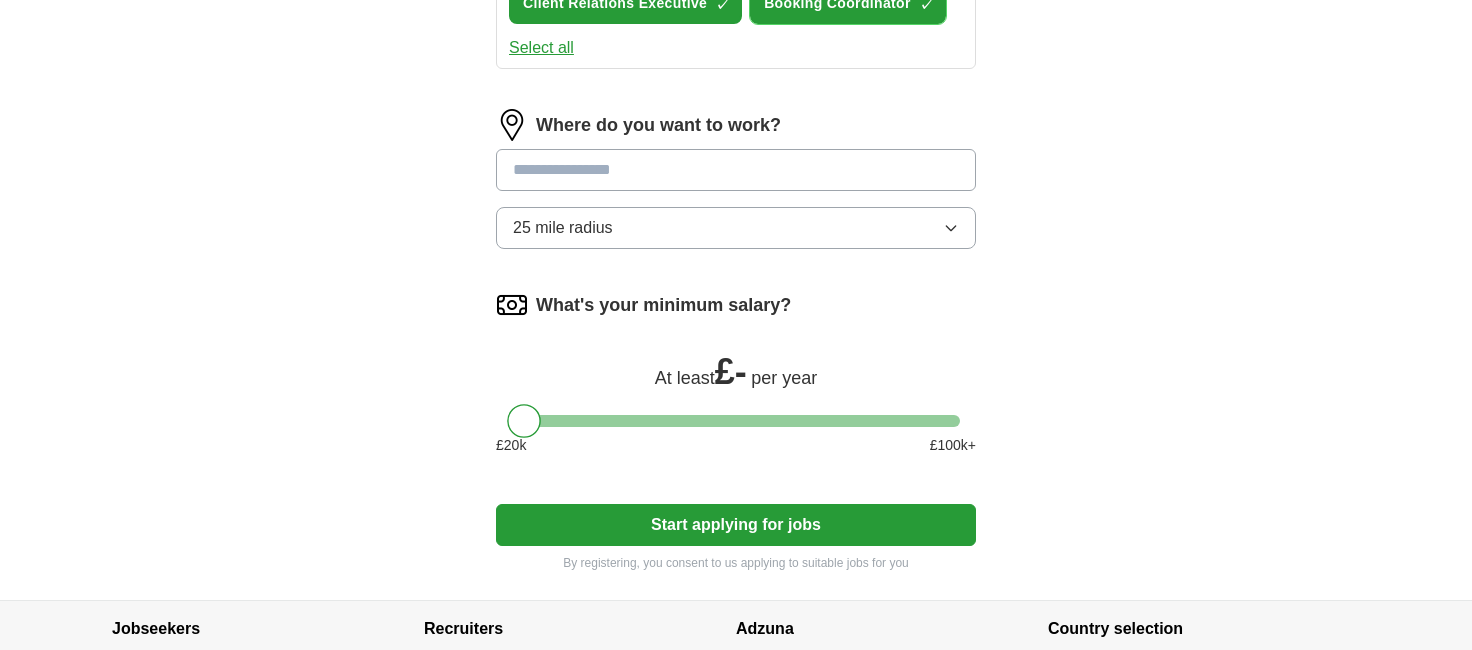 scroll, scrollTop: 1100, scrollLeft: 0, axis: vertical 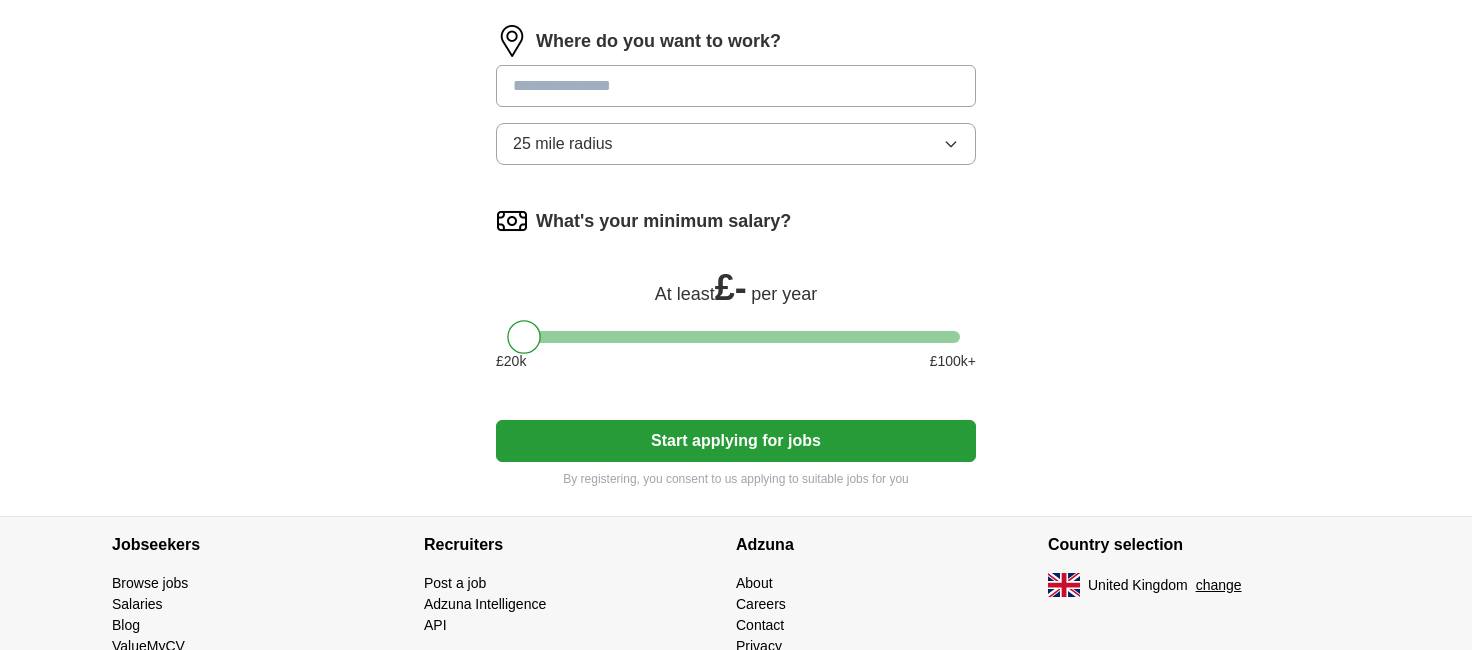 drag, startPoint x: 564, startPoint y: 163, endPoint x: 561, endPoint y: 183, distance: 20.22375 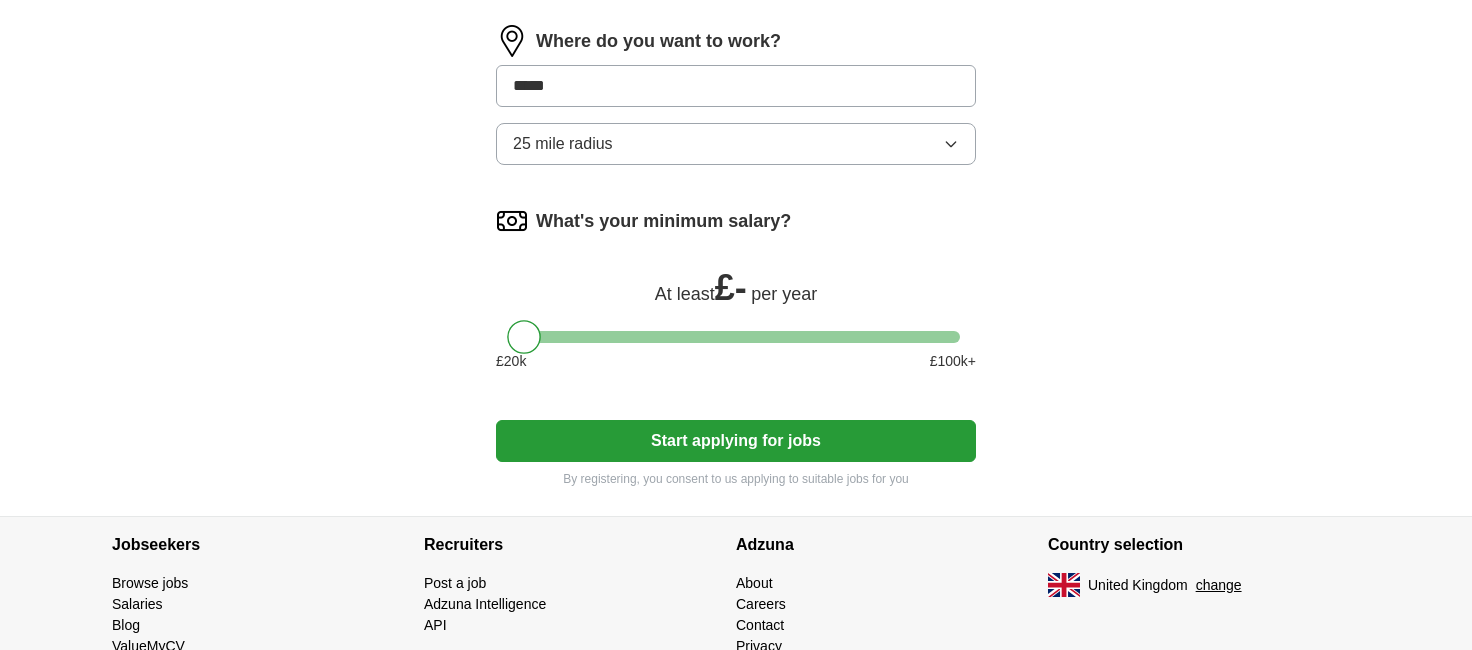 type on "******" 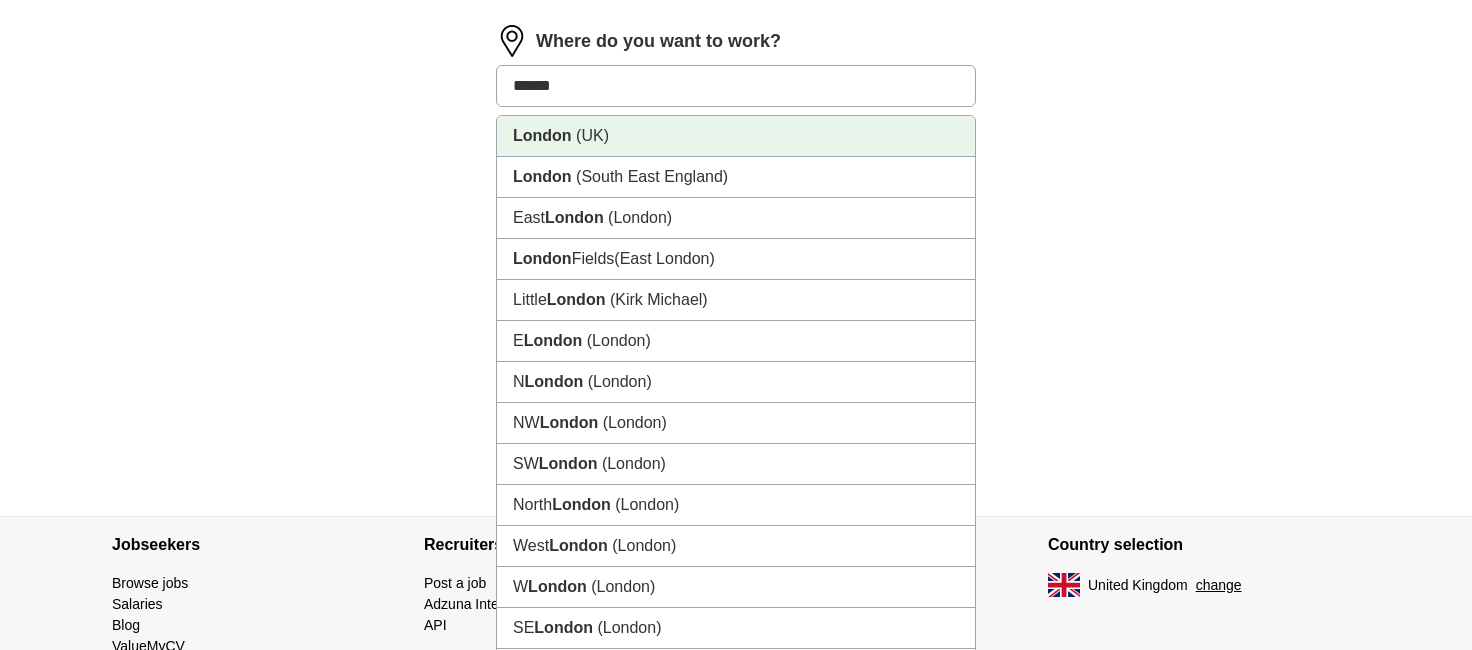 click on "[CITY]   ([COUNTRY])" at bounding box center [736, 136] 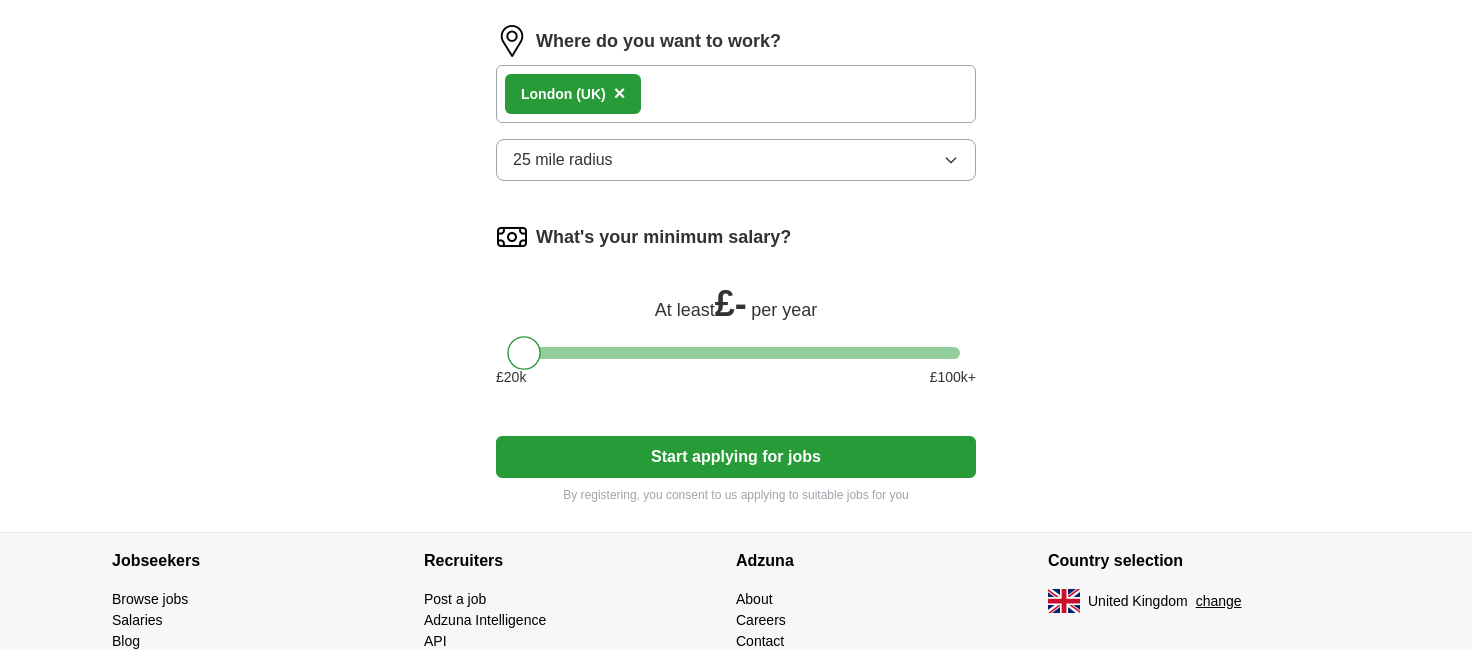 click on "25 mile radius" at bounding box center [736, 160] 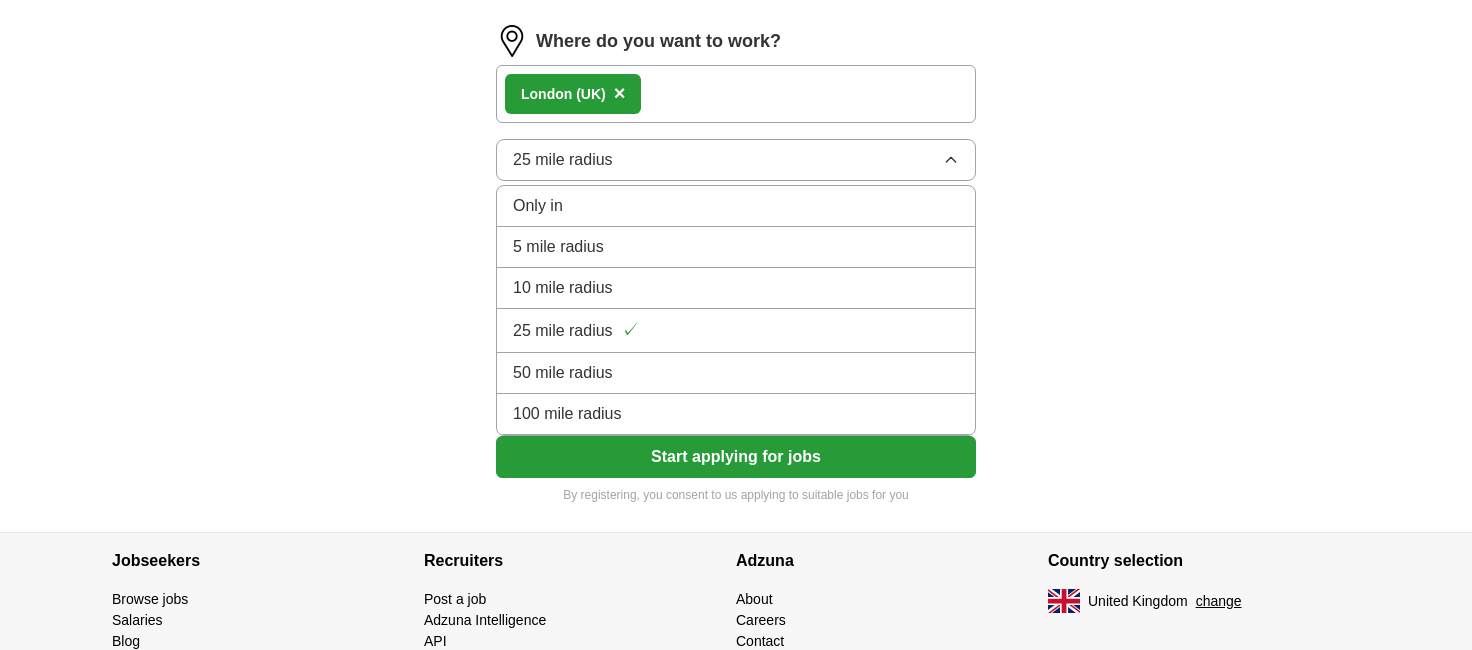 click on "5 mile radius" at bounding box center [736, 247] 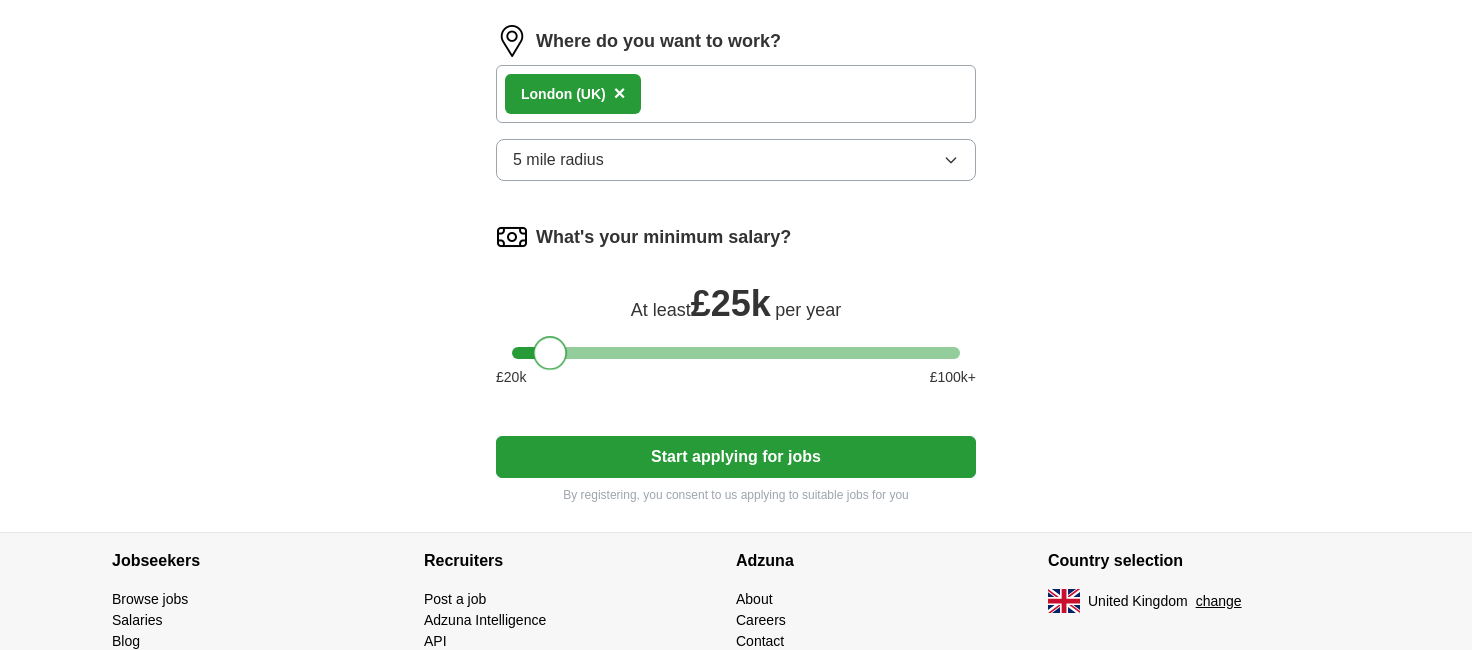 drag, startPoint x: 536, startPoint y: 439, endPoint x: 564, endPoint y: 443, distance: 28.284271 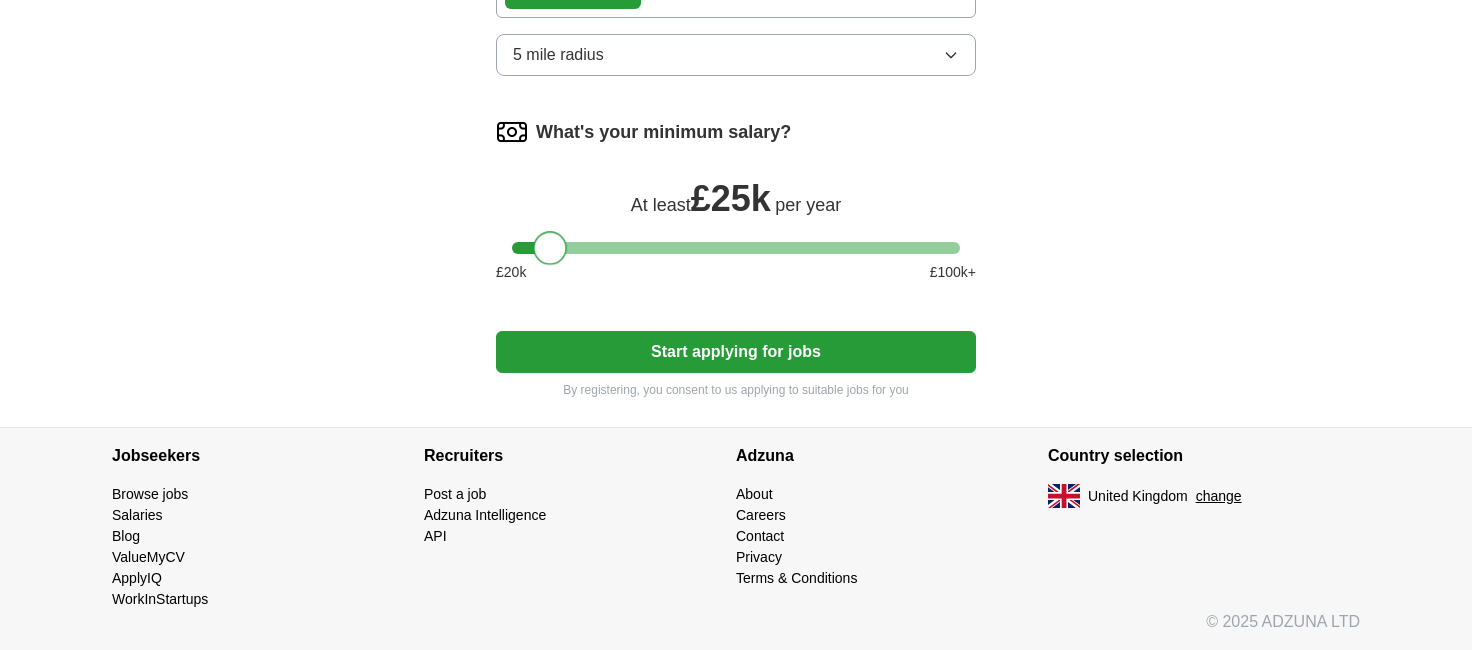 scroll, scrollTop: 1293, scrollLeft: 0, axis: vertical 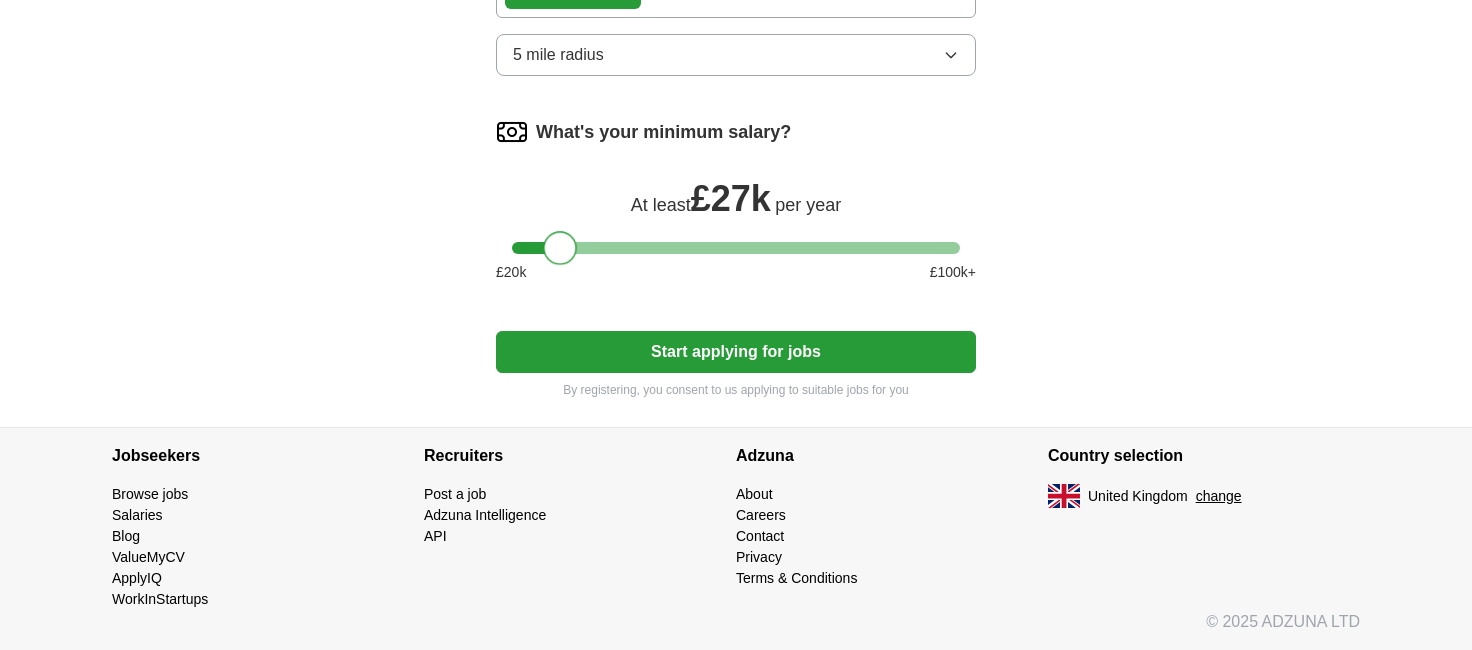 click at bounding box center (560, 248) 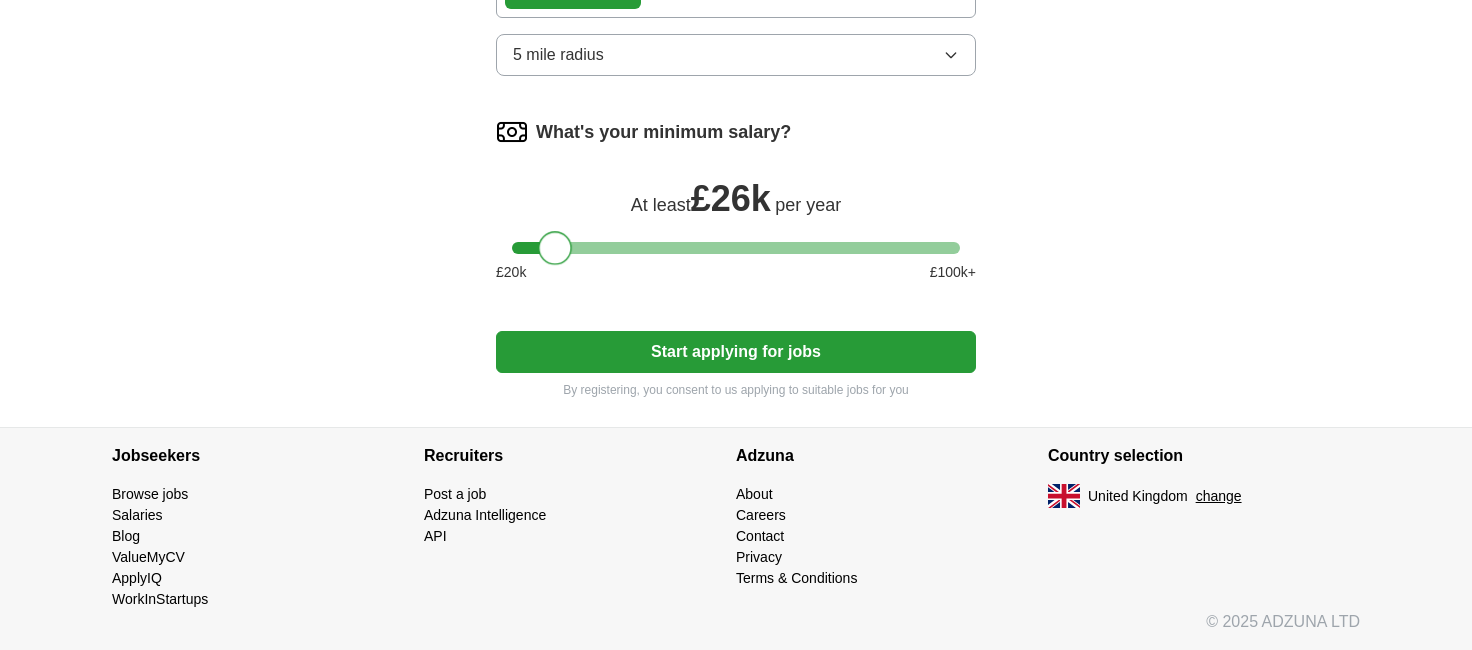 click at bounding box center [555, 248] 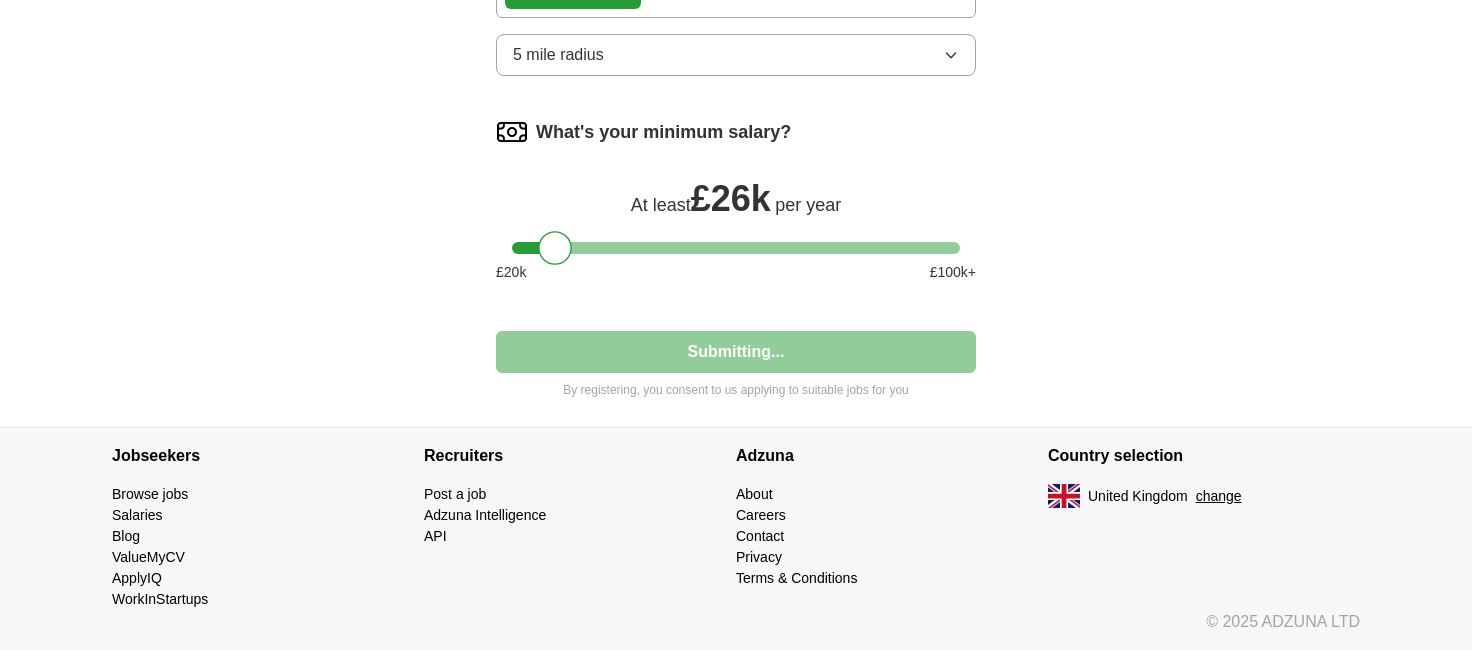 select on "**" 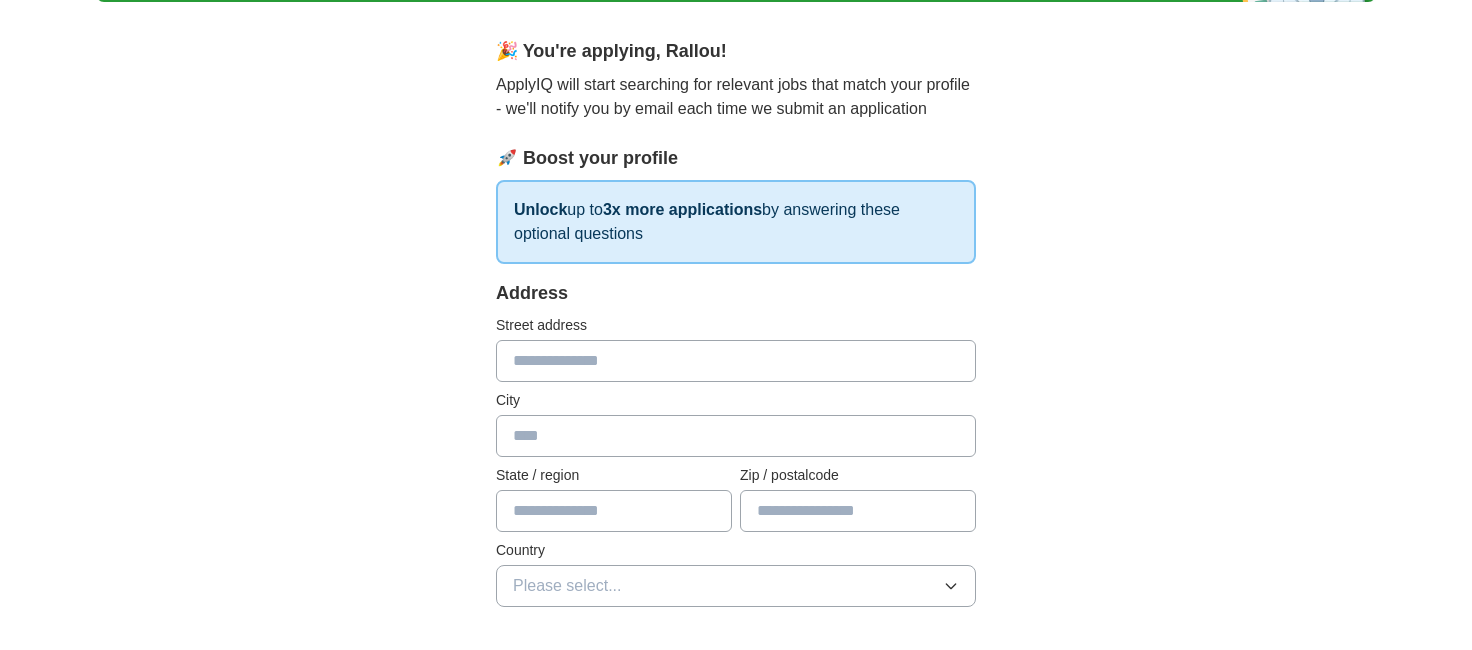 scroll, scrollTop: 0, scrollLeft: 0, axis: both 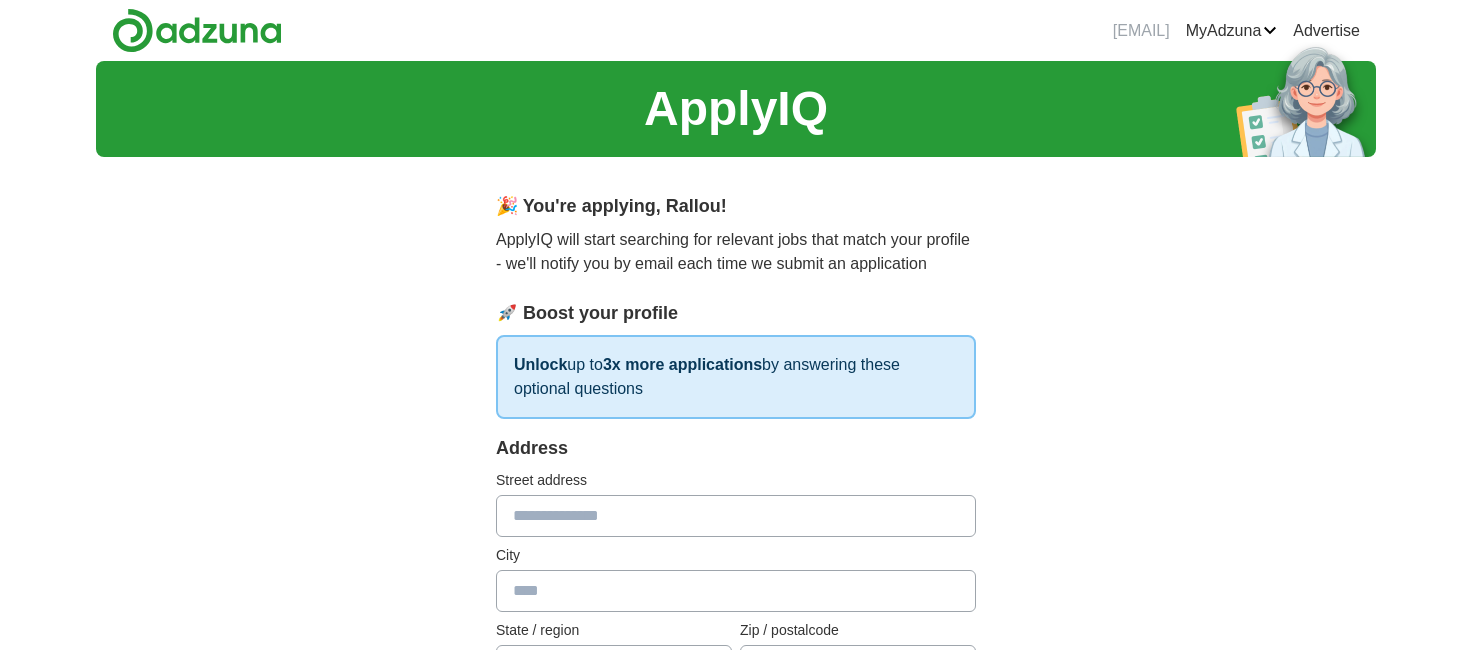 click at bounding box center (736, 516) 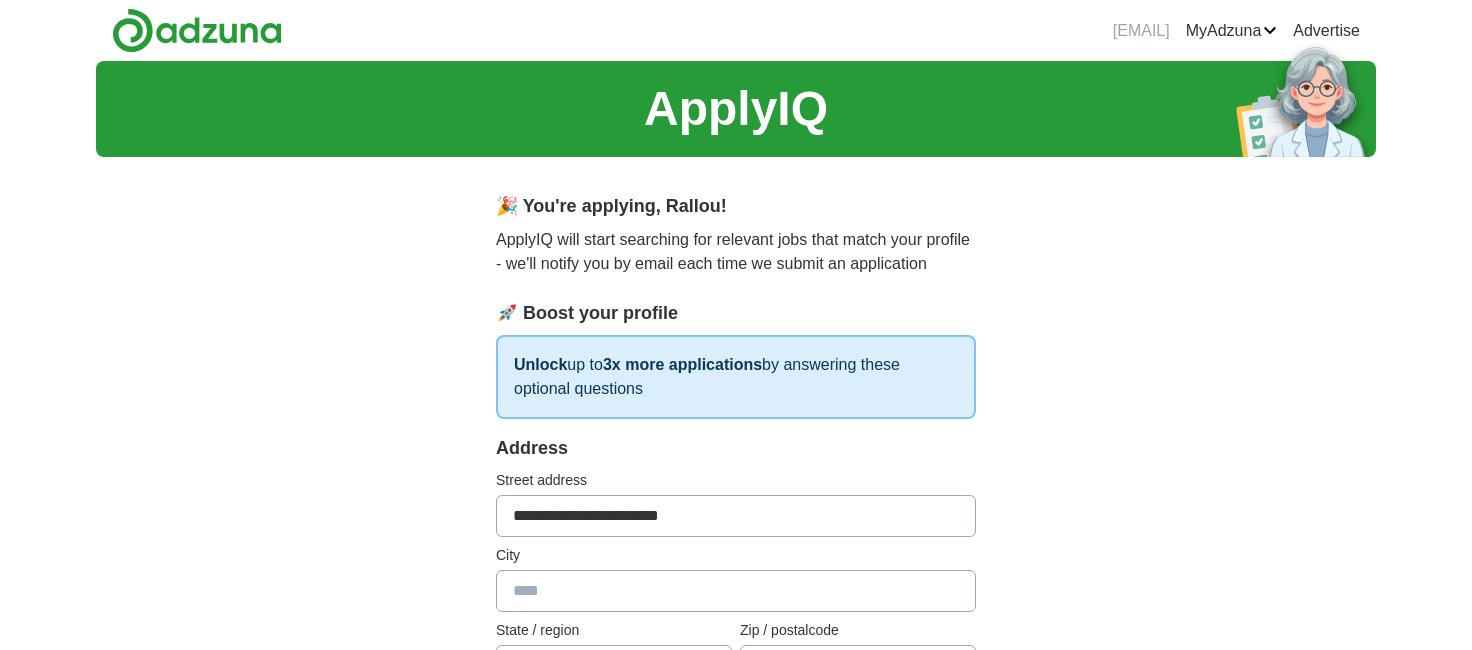 click on "**********" at bounding box center [736, 516] 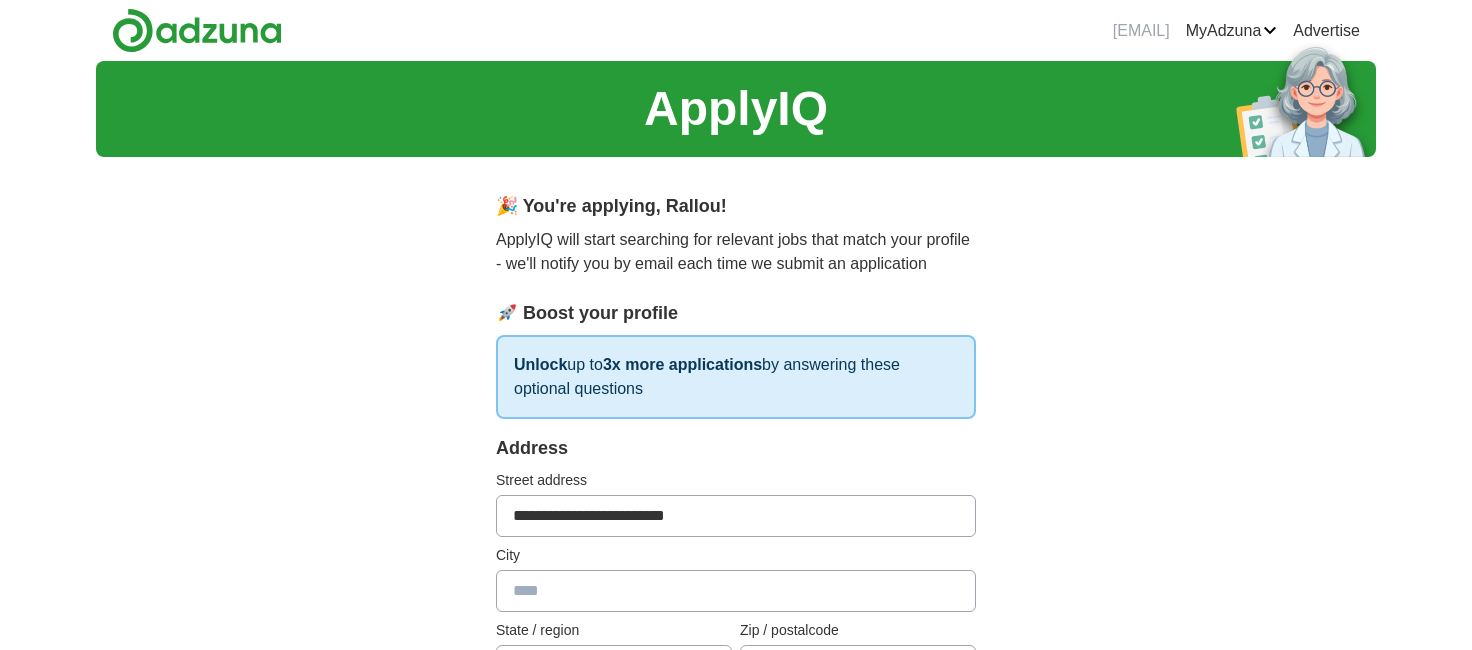 type on "**********" 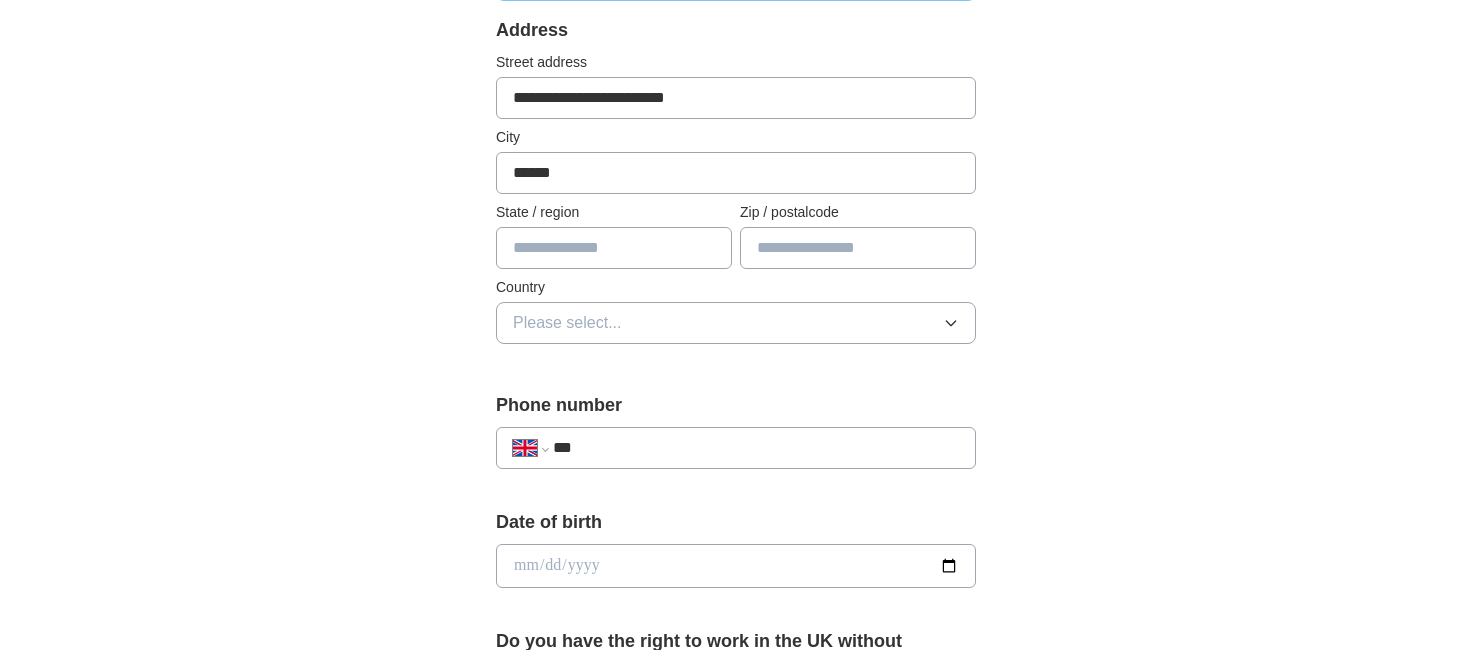 scroll, scrollTop: 500, scrollLeft: 0, axis: vertical 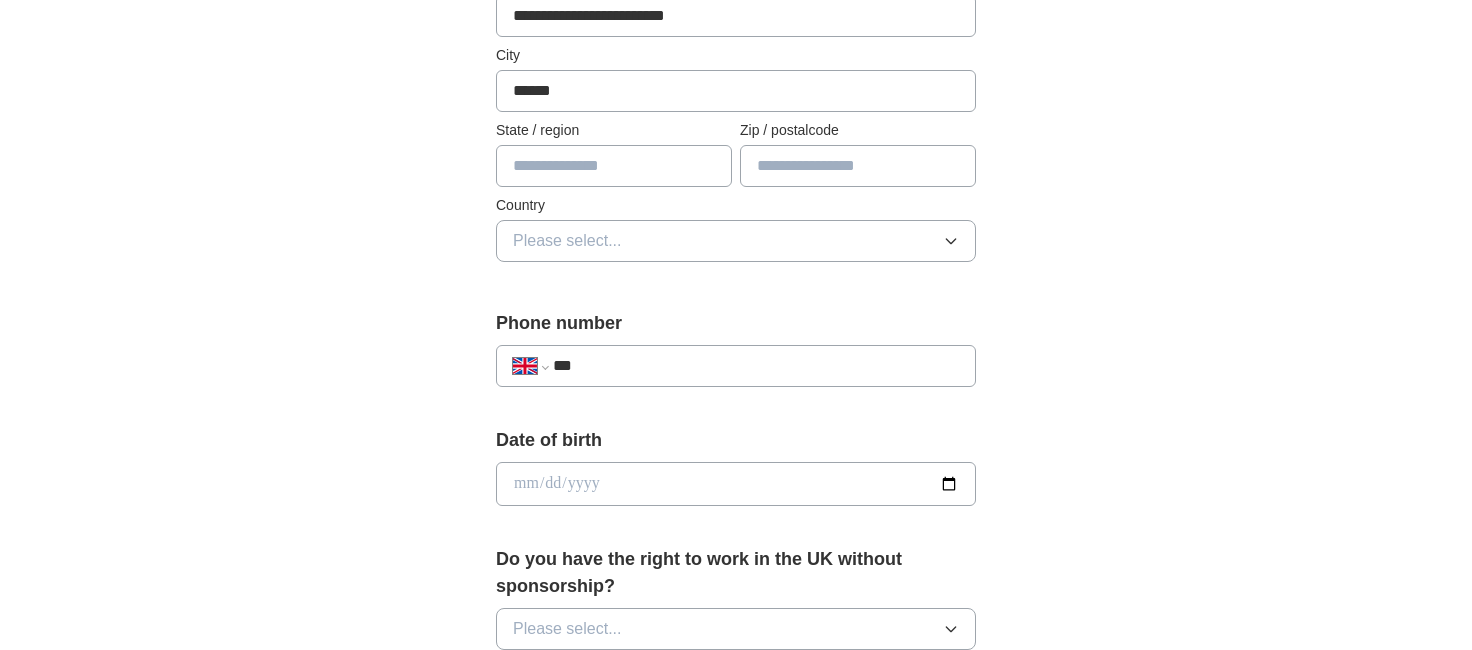 type on "******" 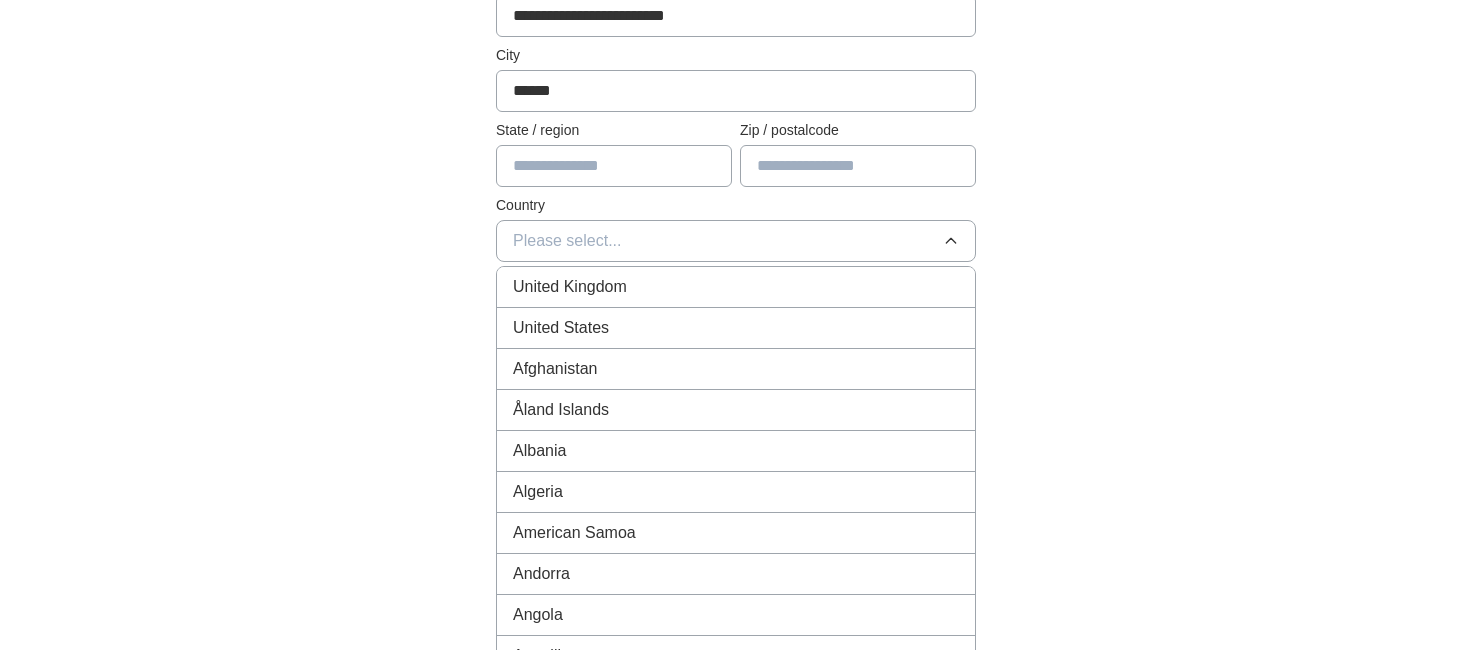 click on "United Kingdom" at bounding box center (736, 287) 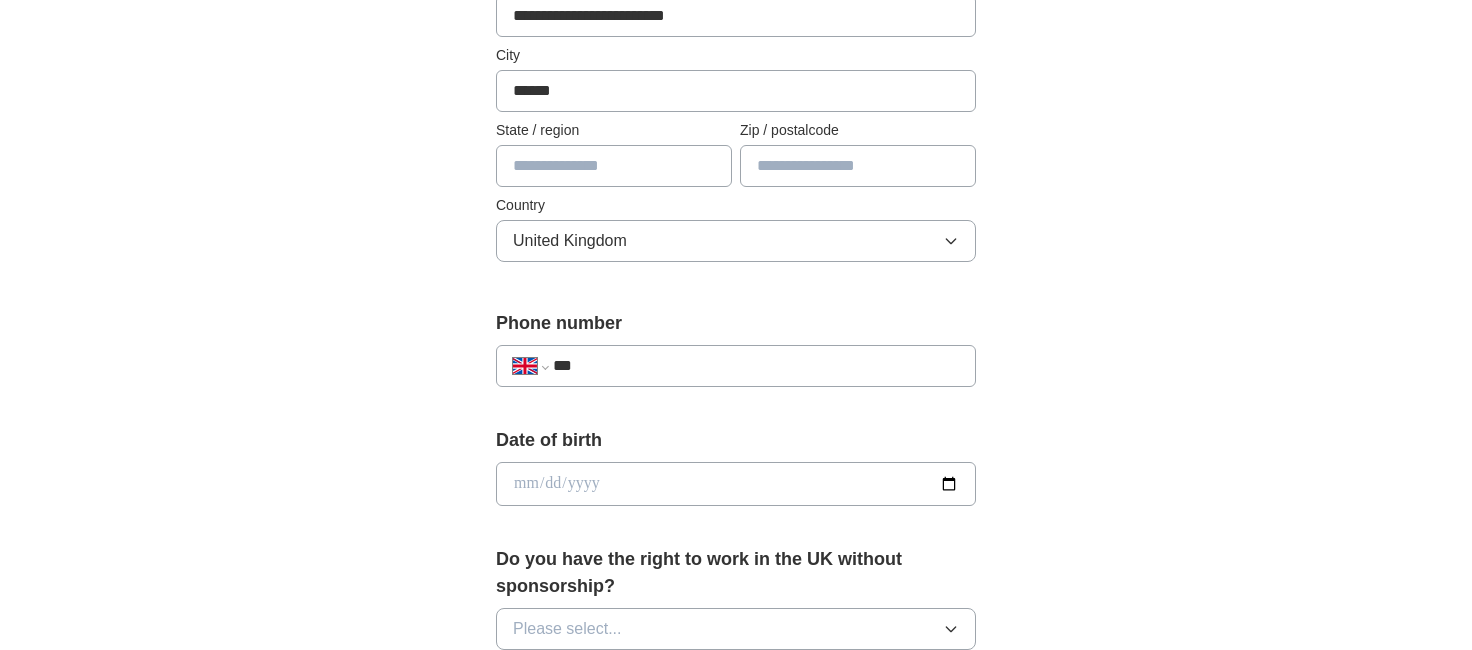 click on "***" at bounding box center [756, 366] 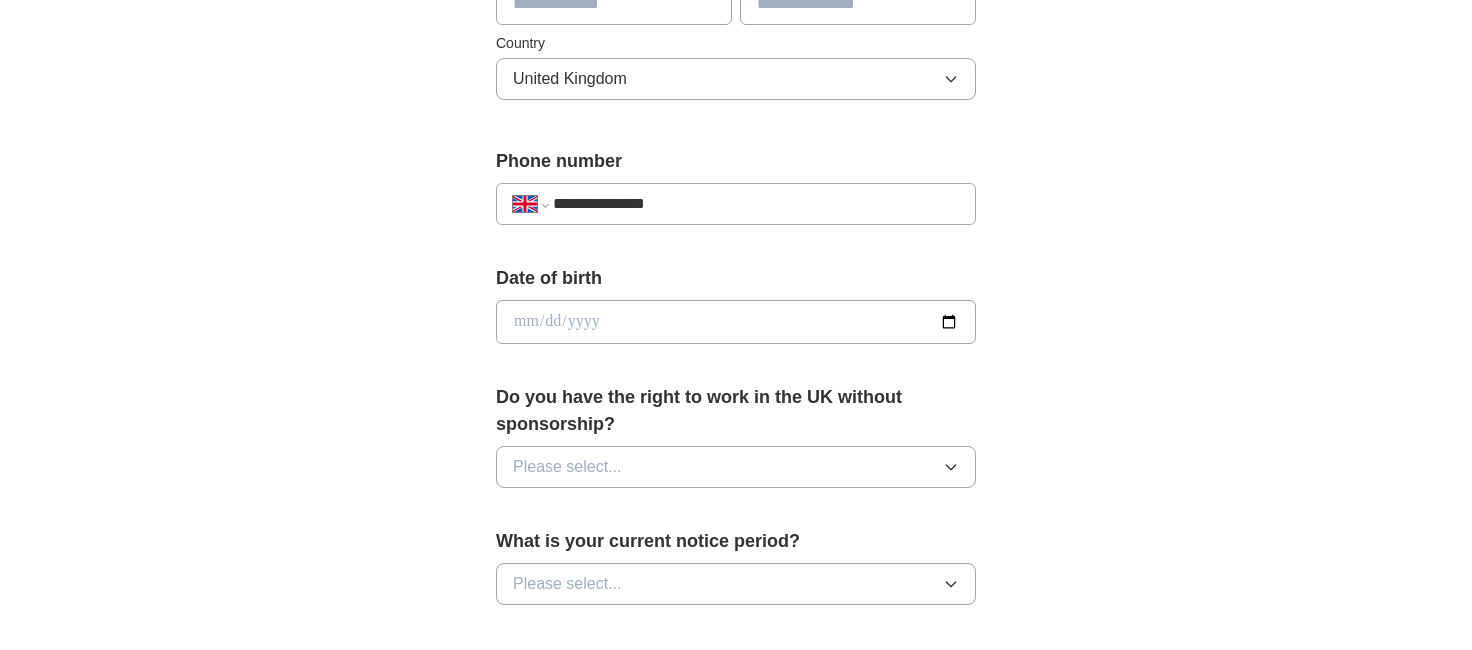 scroll, scrollTop: 800, scrollLeft: 0, axis: vertical 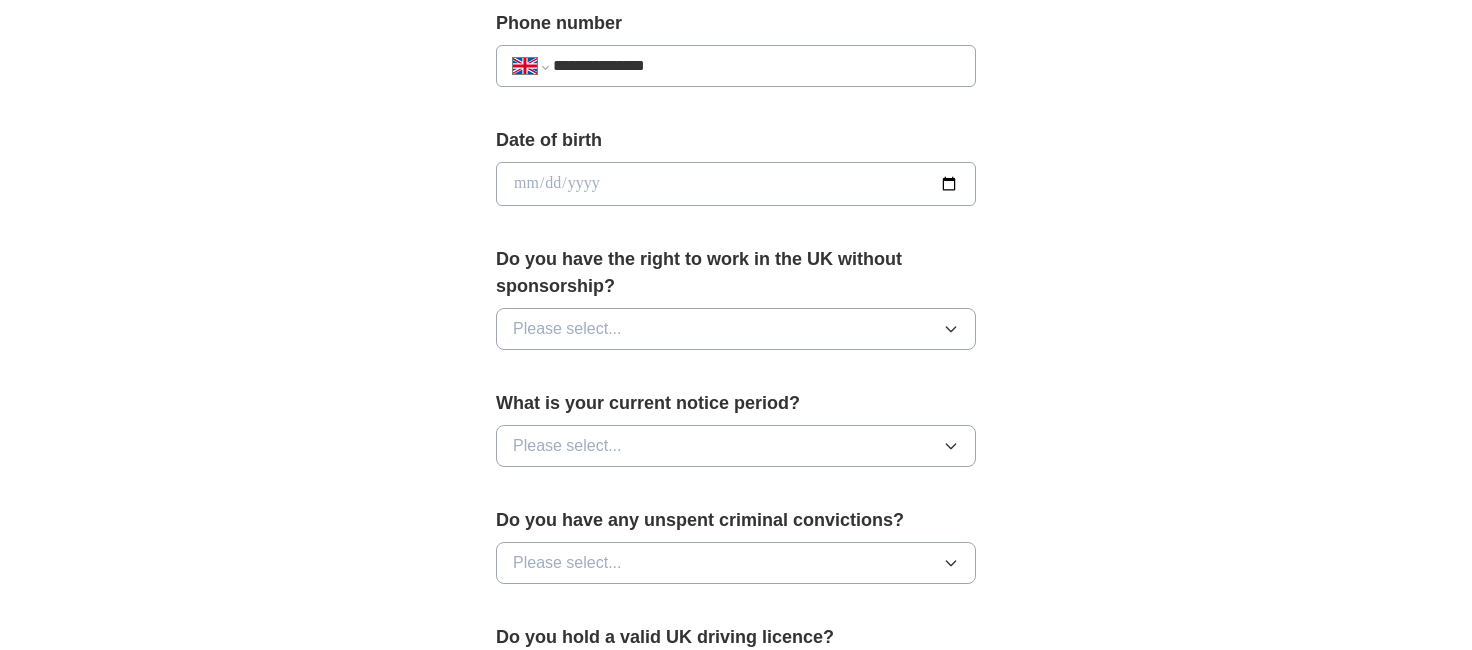type on "**********" 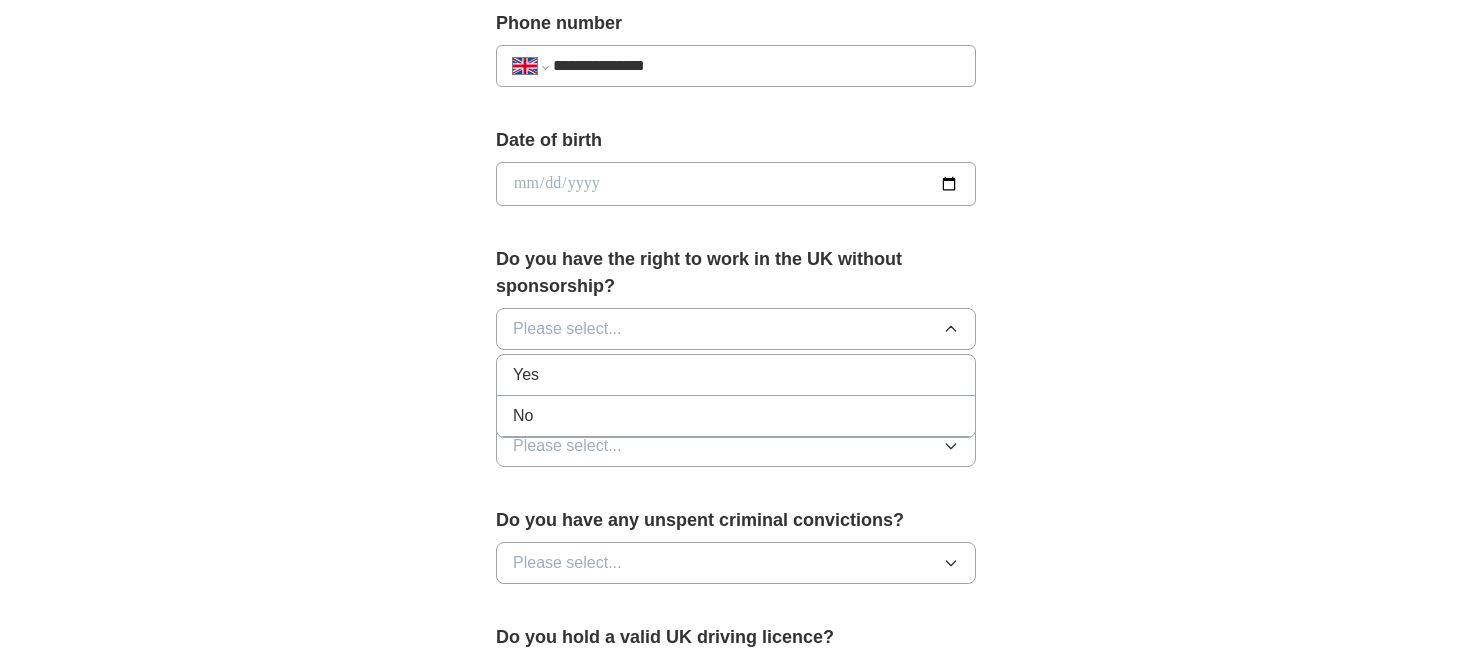 click on "Yes" at bounding box center (736, 375) 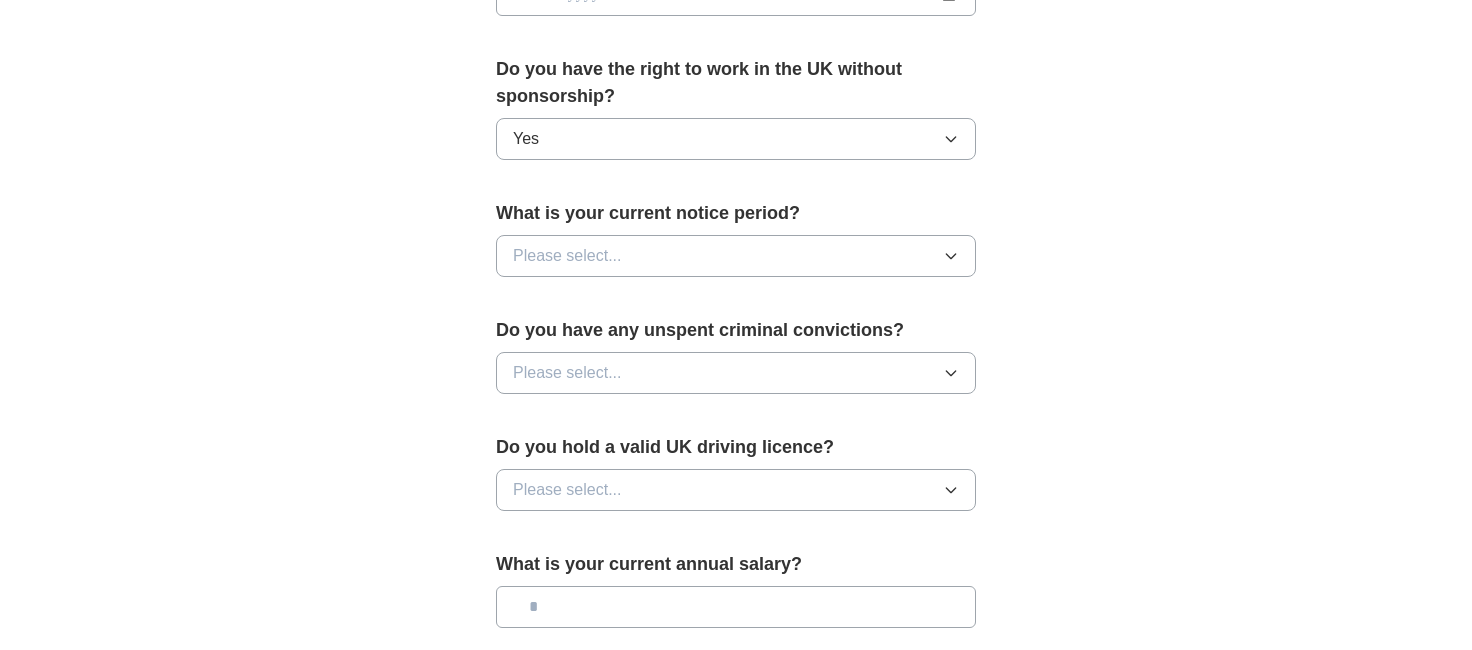 scroll, scrollTop: 1000, scrollLeft: 0, axis: vertical 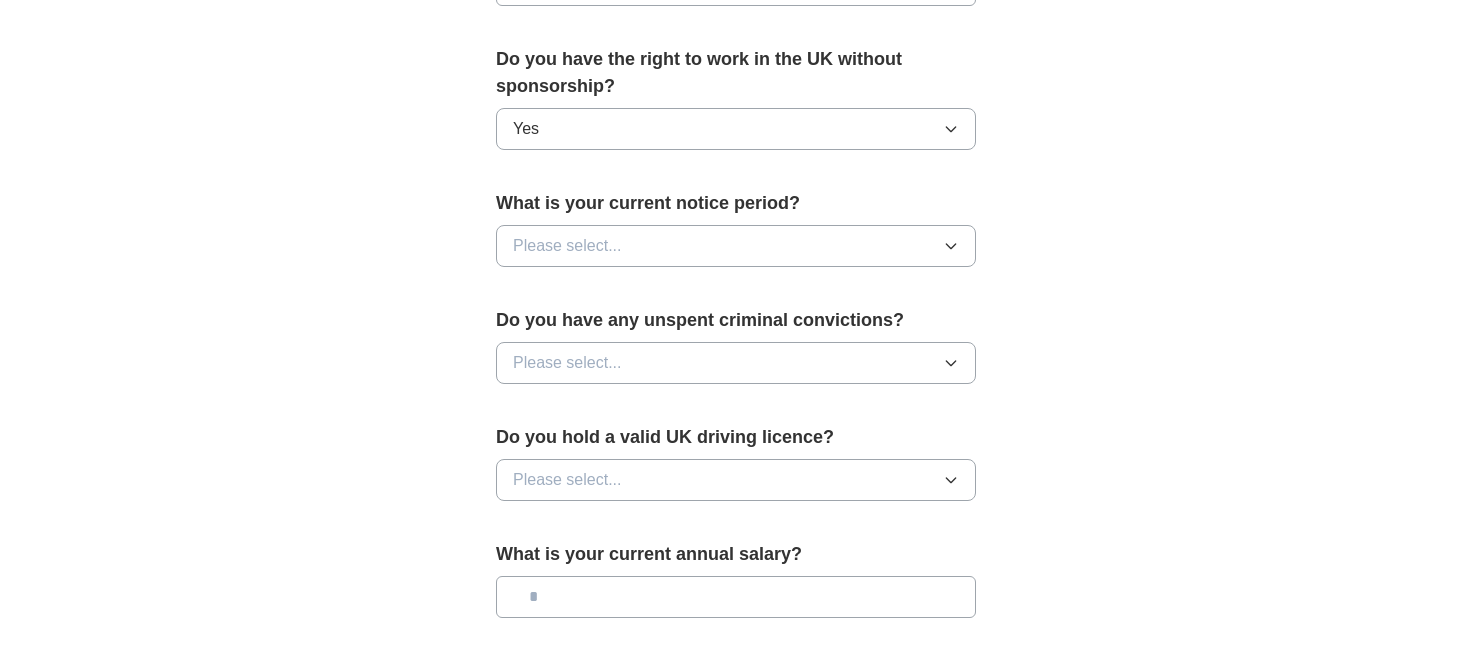 click on "Please select..." at bounding box center (736, 246) 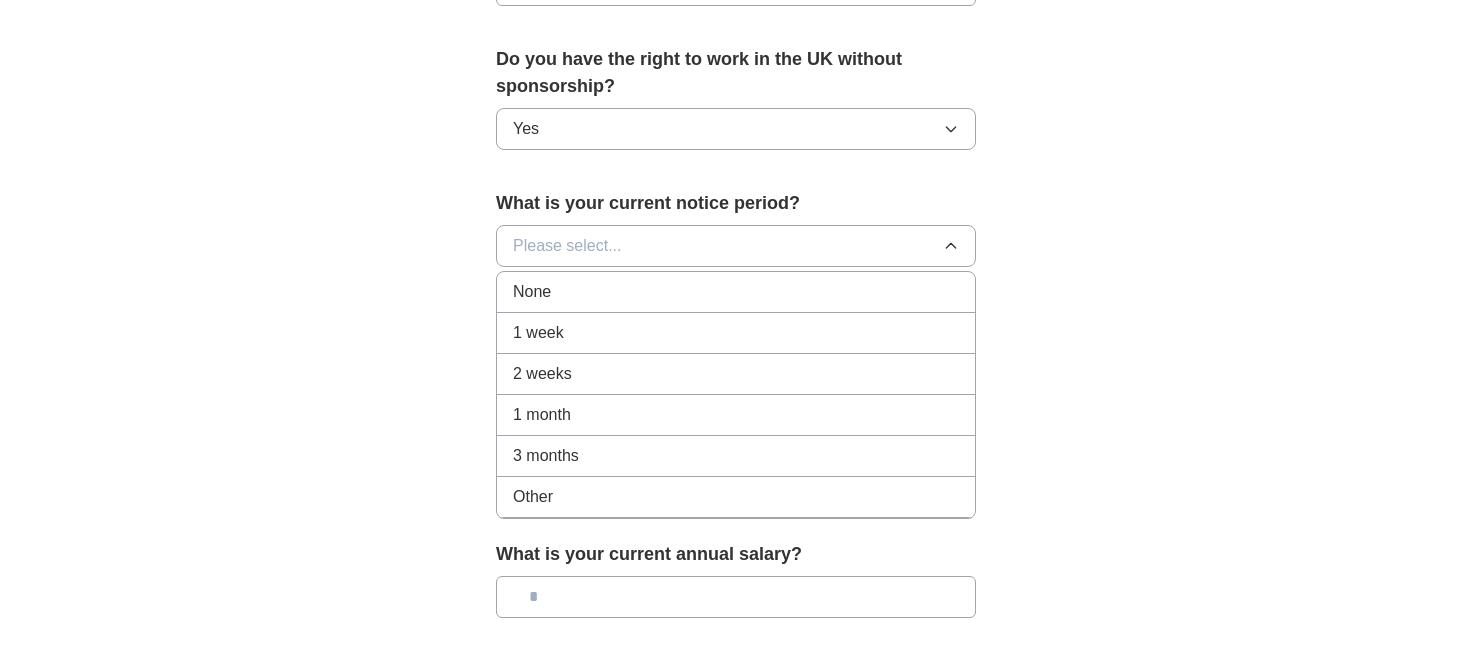 click on "None" at bounding box center [736, 292] 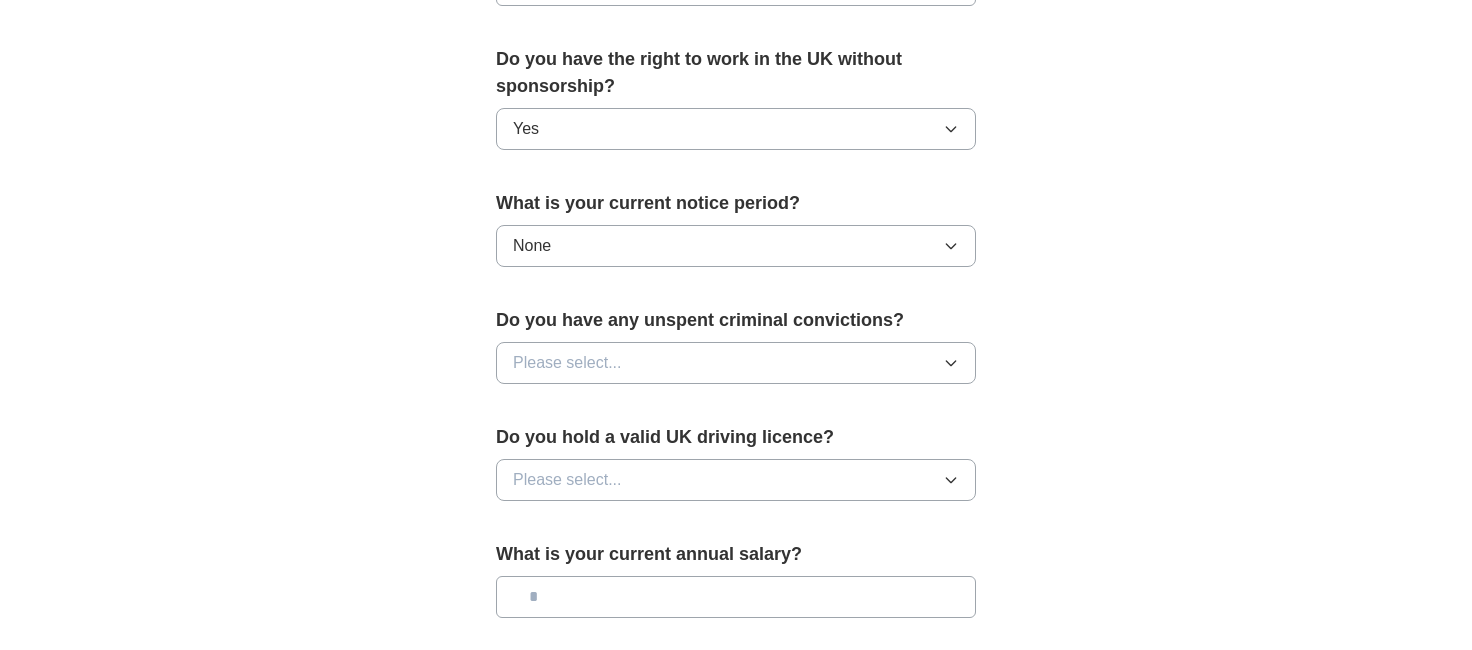 click 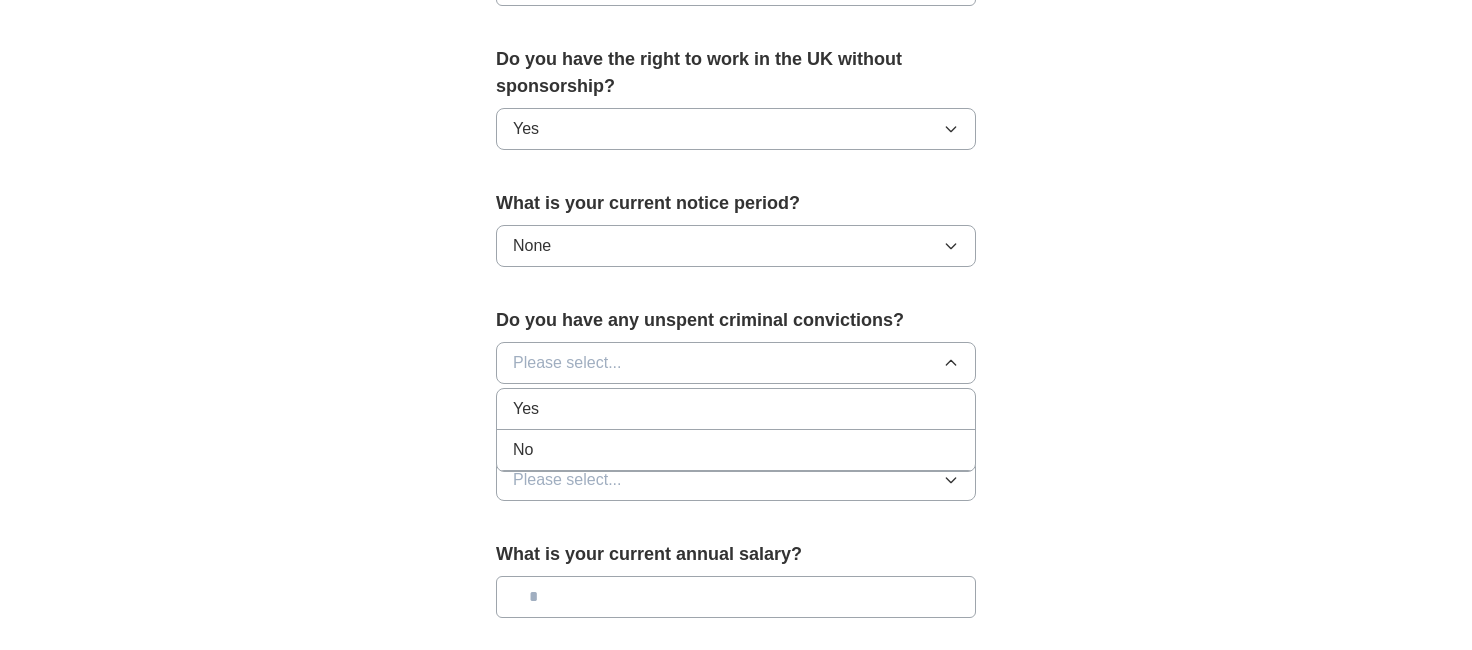 click on "No" at bounding box center [736, 450] 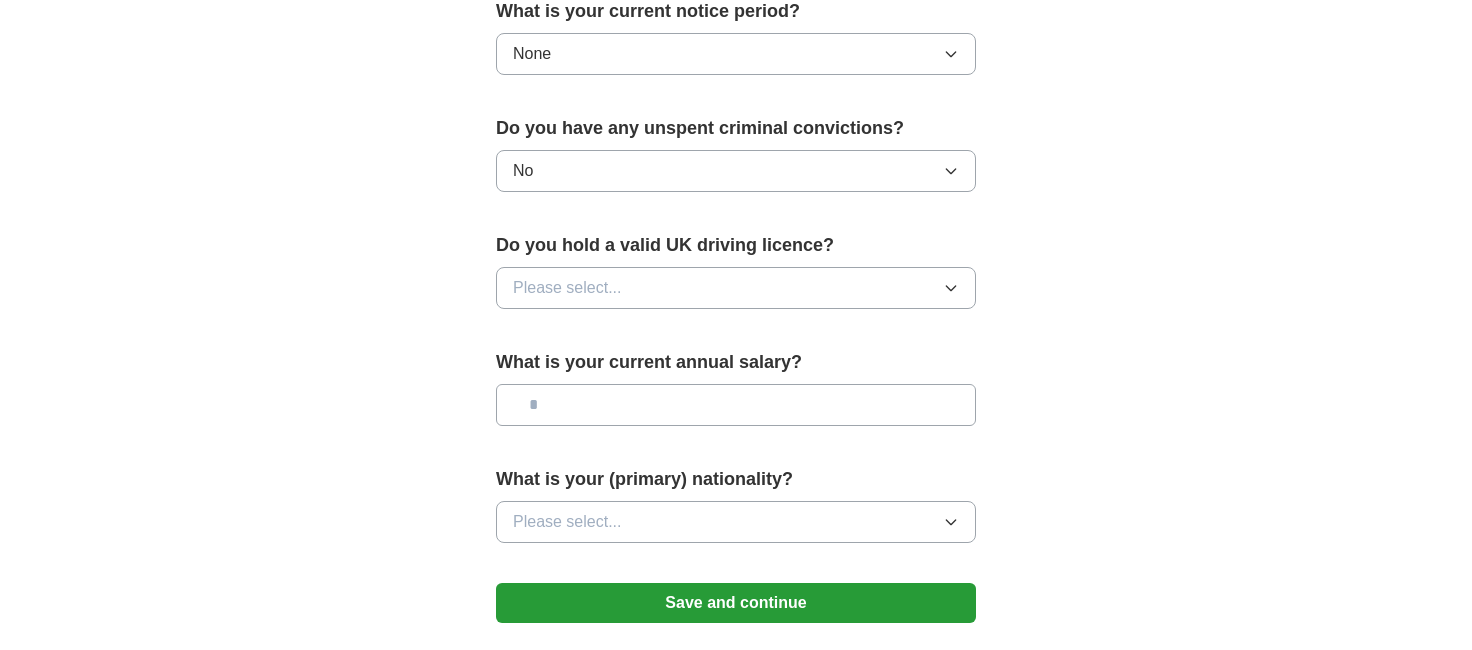 scroll, scrollTop: 1200, scrollLeft: 0, axis: vertical 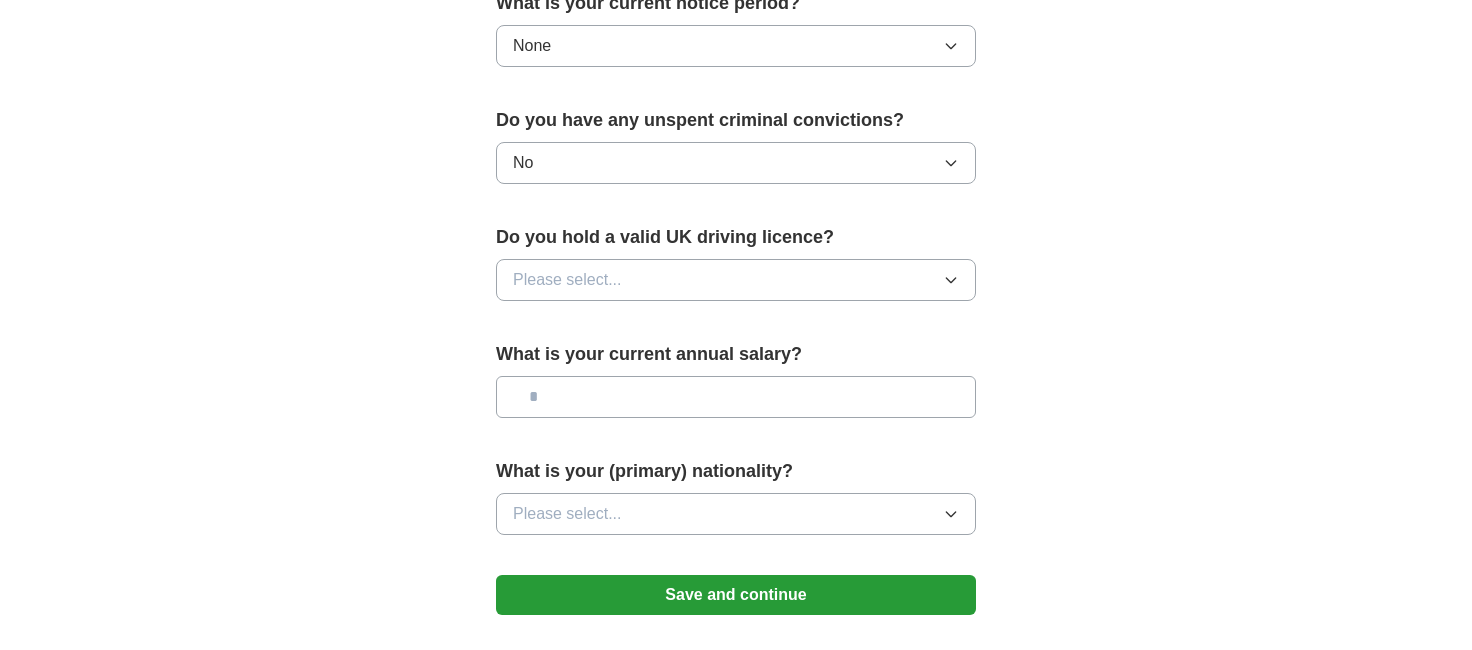 click on "Please select..." at bounding box center (736, 280) 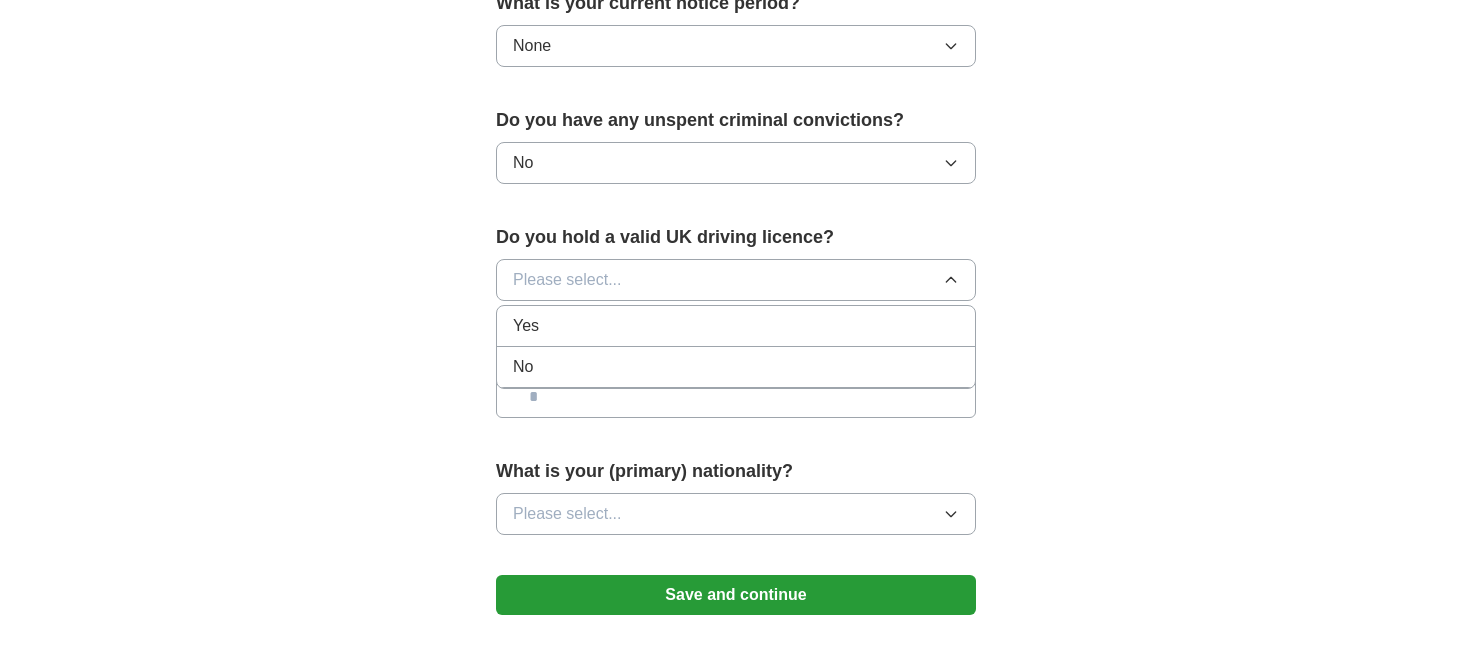 drag, startPoint x: 652, startPoint y: 367, endPoint x: 1071, endPoint y: 303, distance: 423.85965 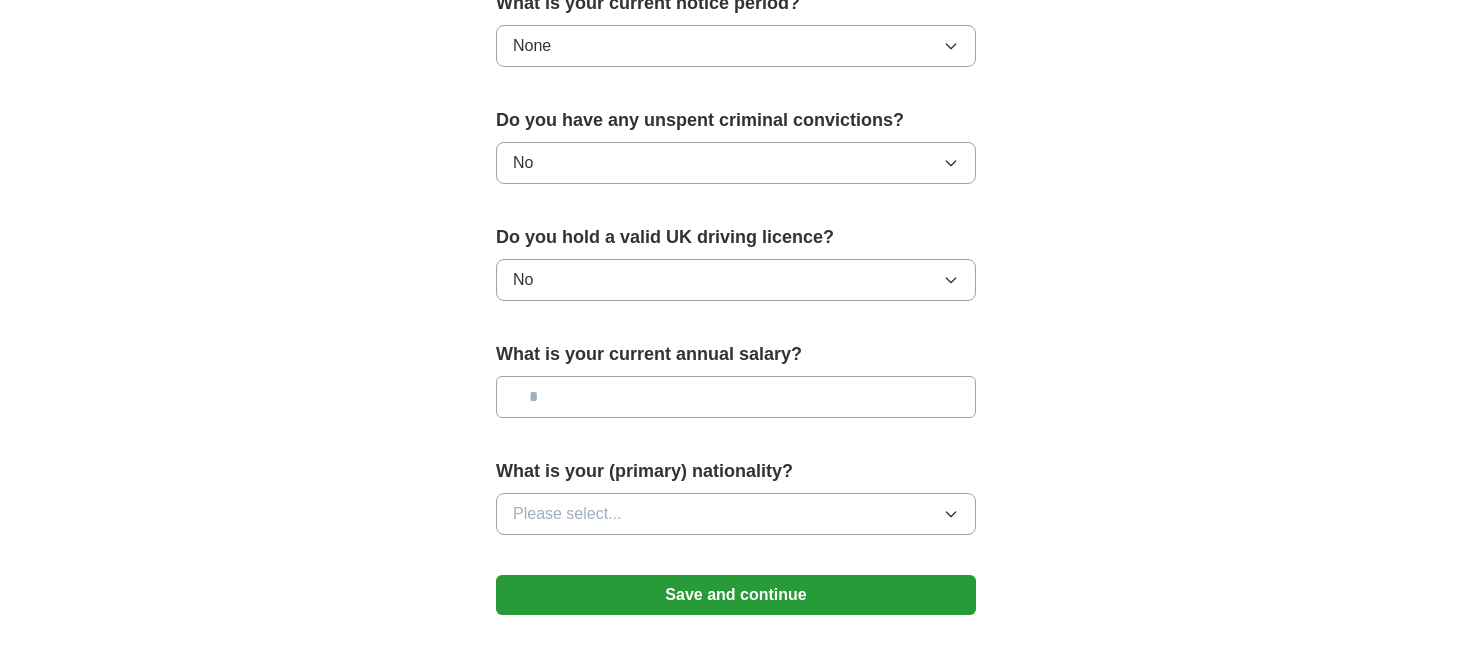click at bounding box center [736, 397] 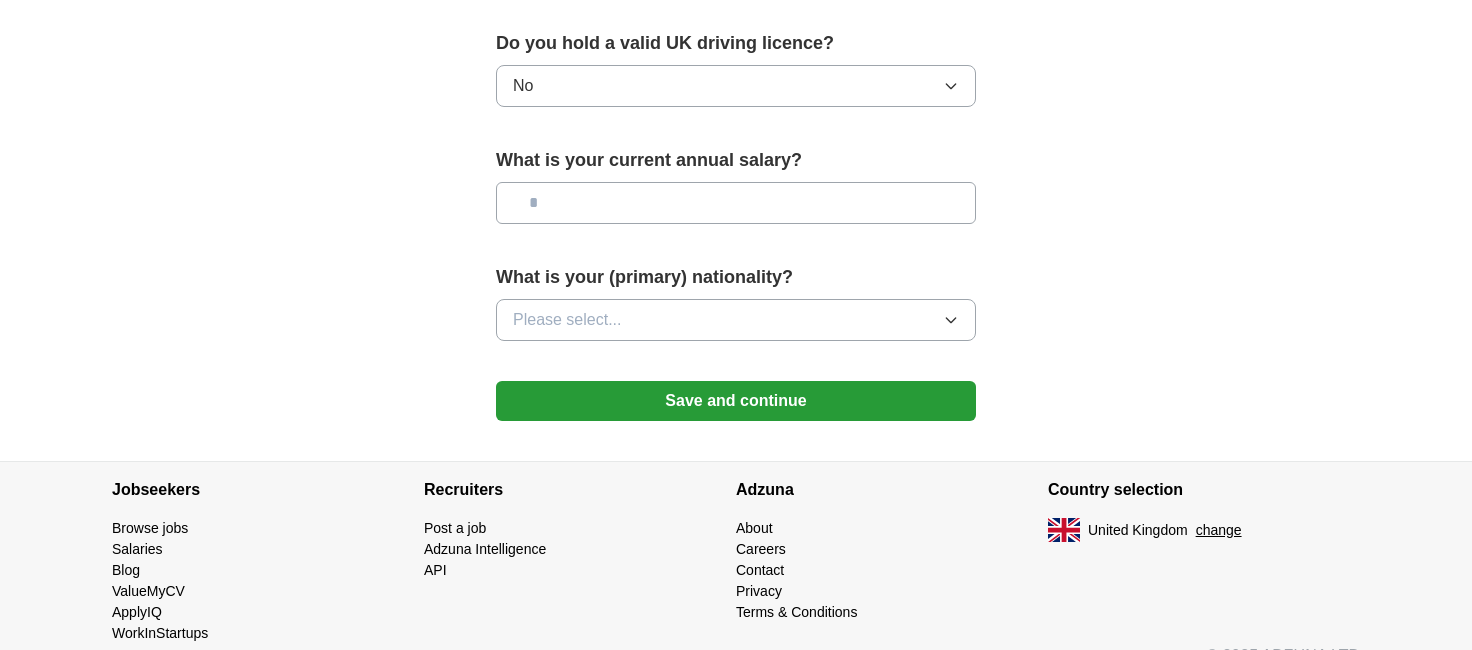 scroll, scrollTop: 1400, scrollLeft: 0, axis: vertical 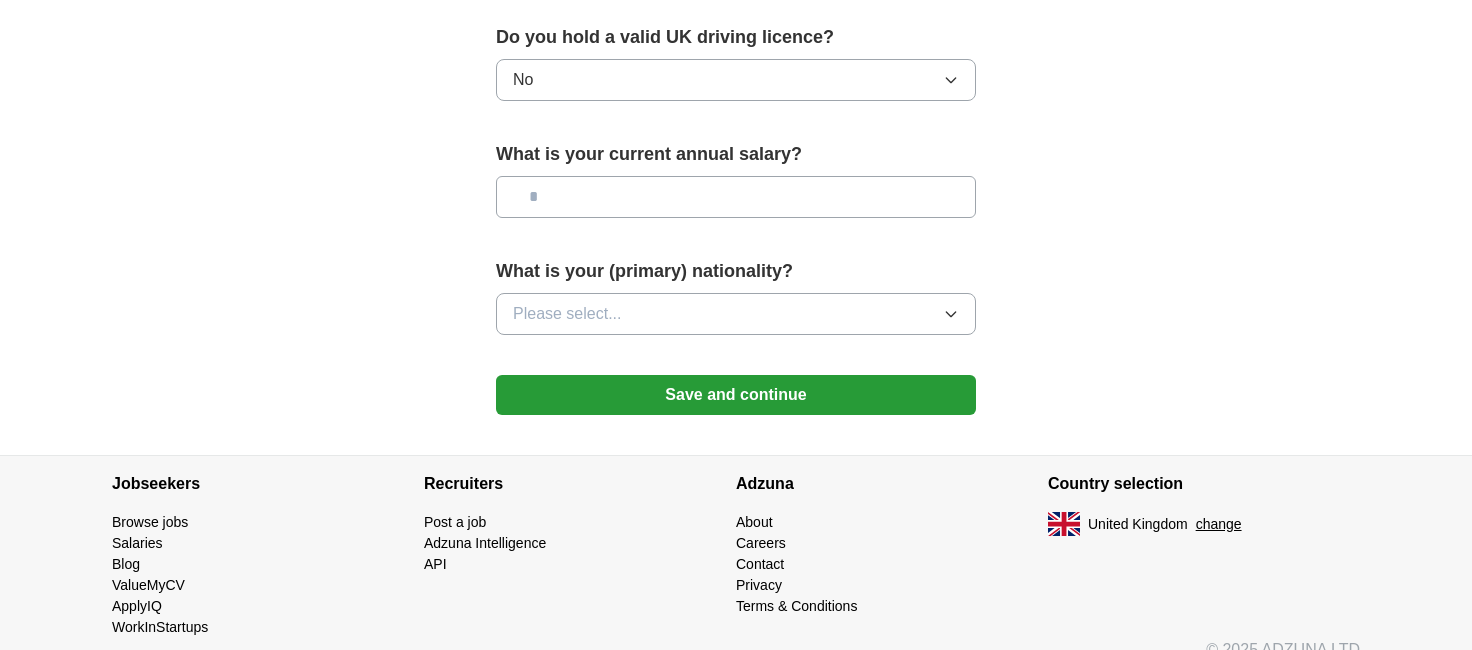 click 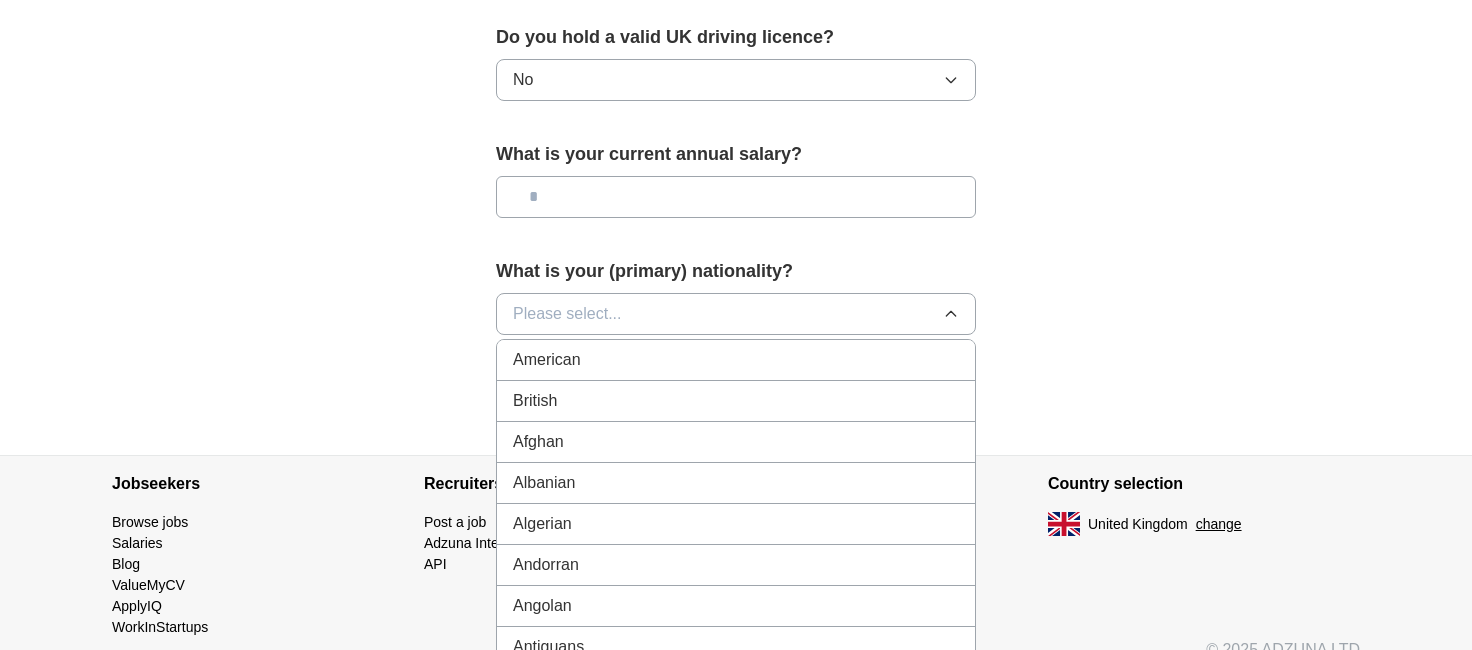type 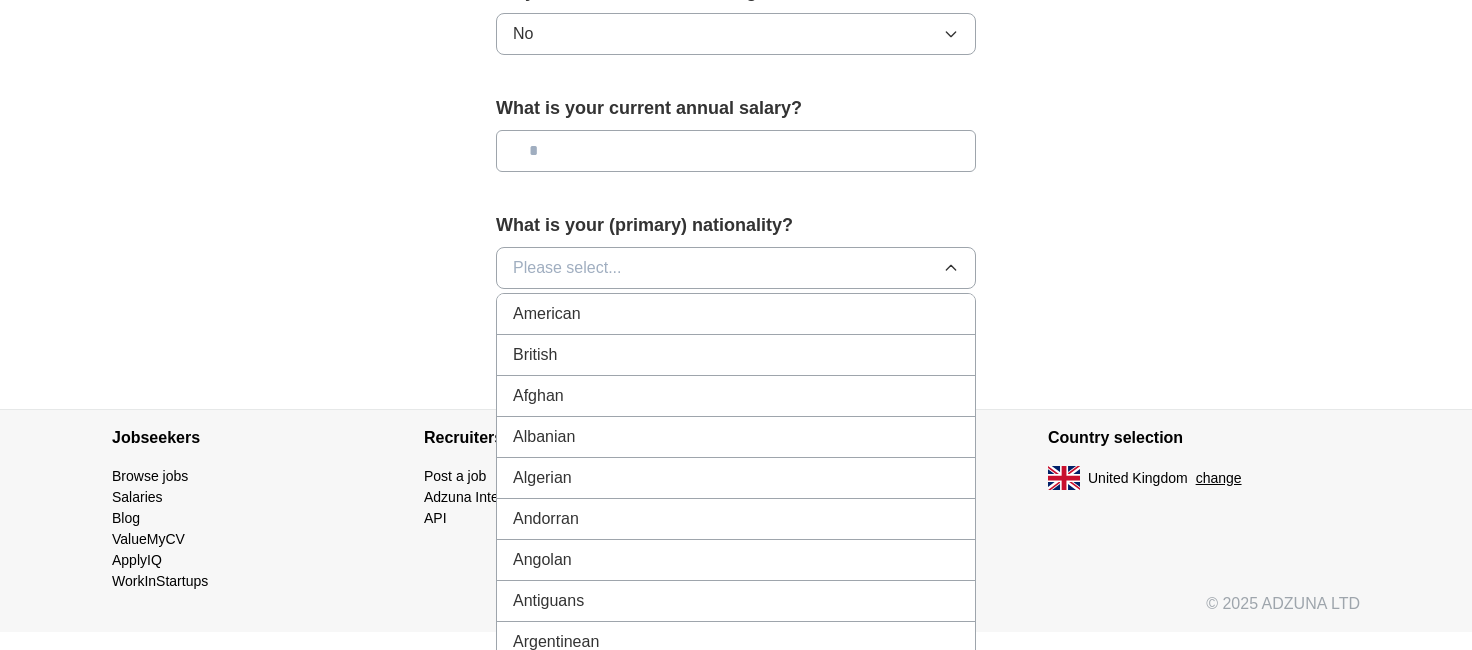 scroll, scrollTop: 1483, scrollLeft: 0, axis: vertical 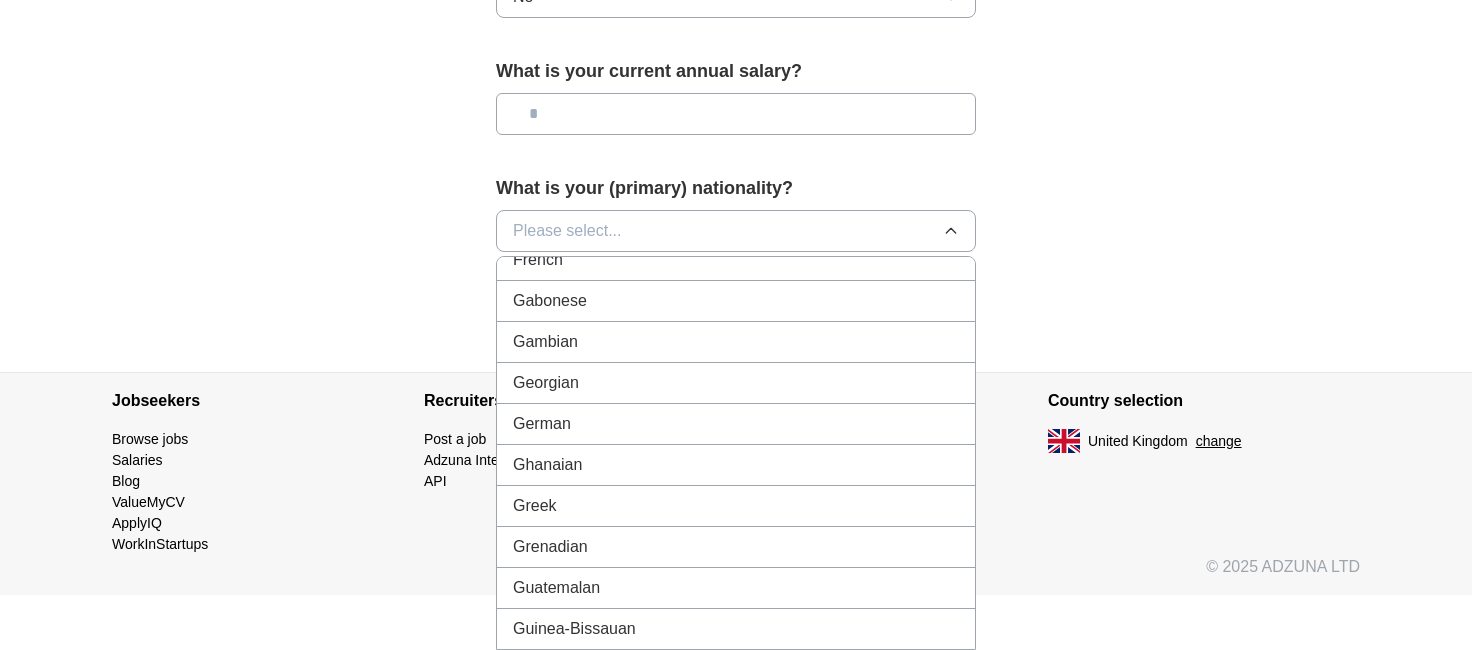 click on "Greek" at bounding box center [736, 506] 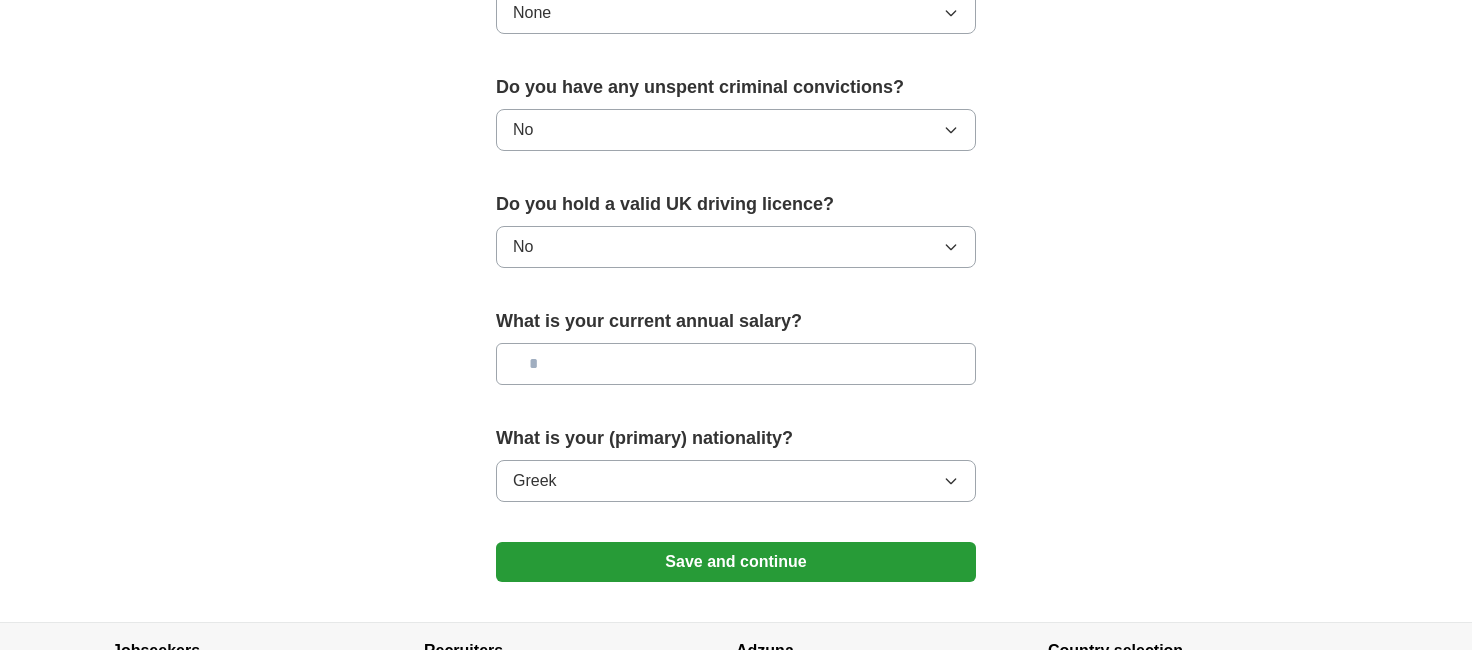 scroll, scrollTop: 1421, scrollLeft: 0, axis: vertical 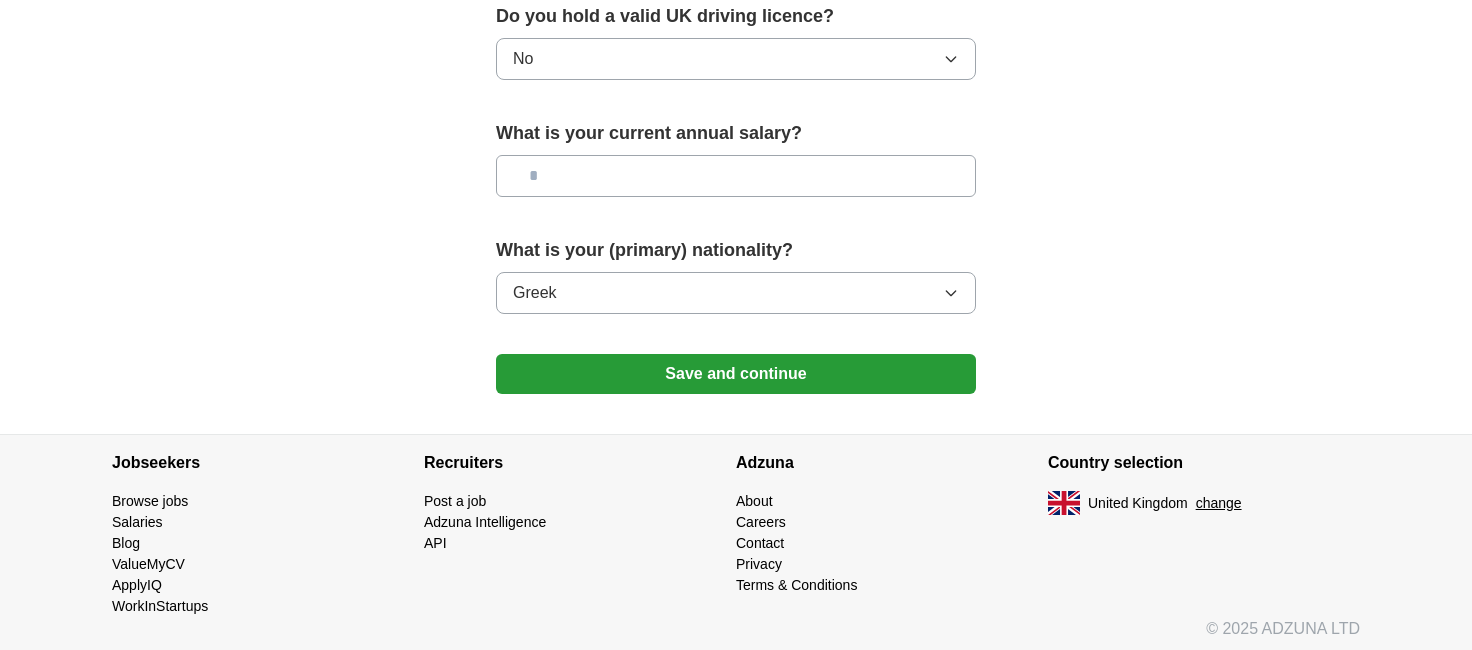 click on "Save and continue" at bounding box center [736, 374] 